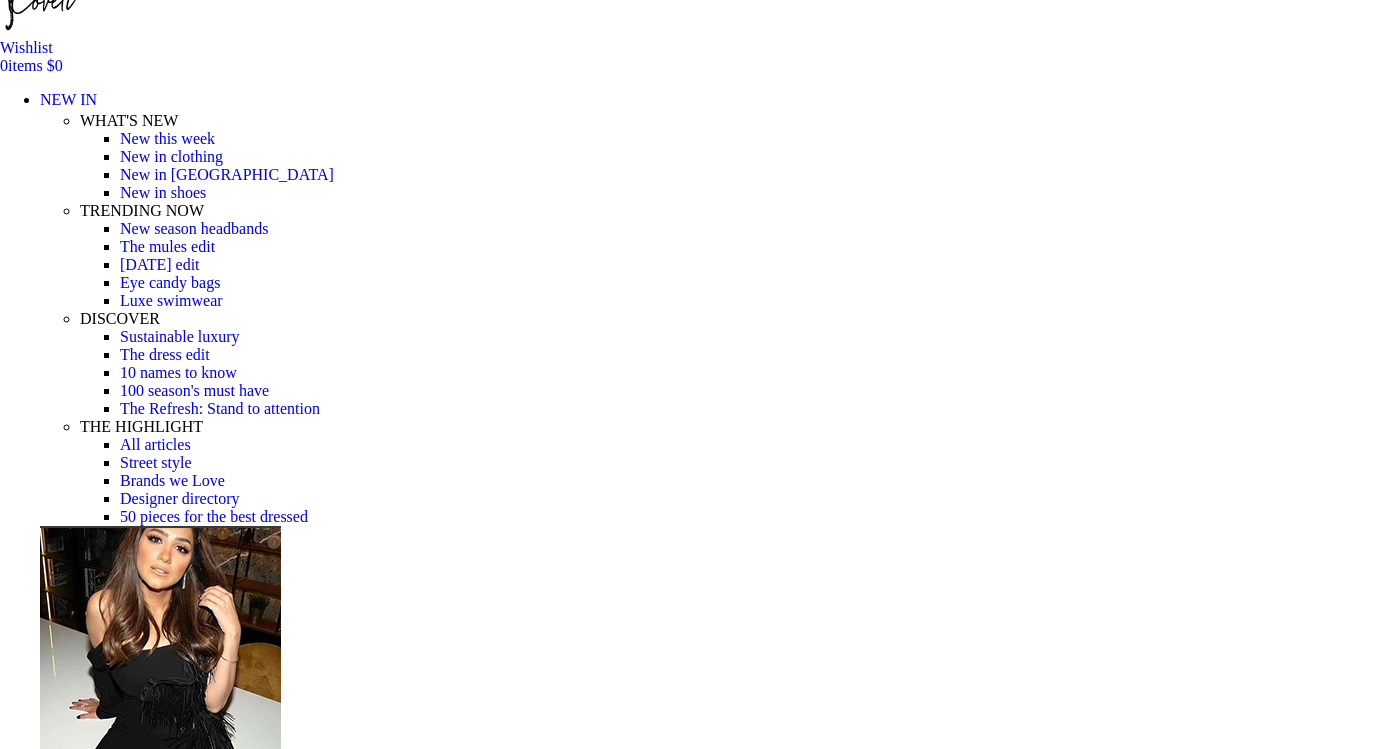 scroll, scrollTop: 0, scrollLeft: 0, axis: both 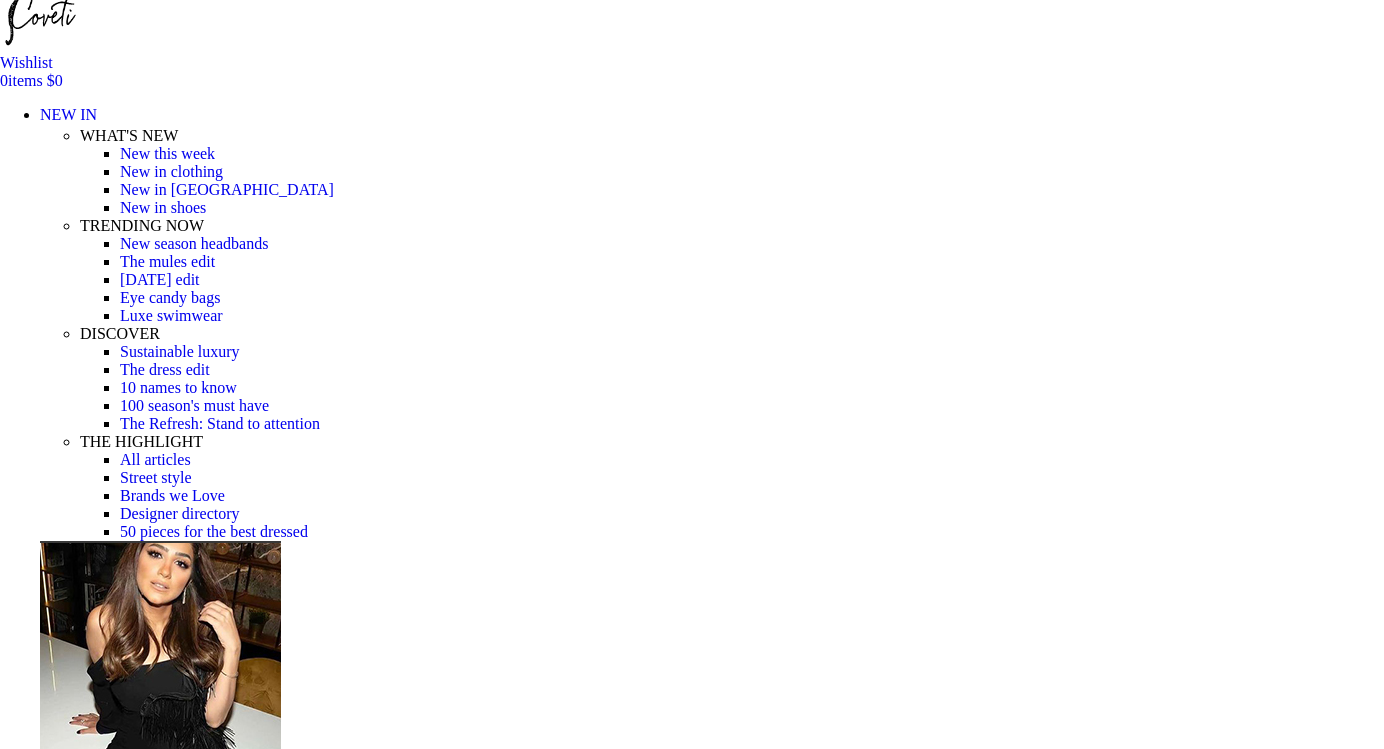 select on "6-[GEOGRAPHIC_DATA]" 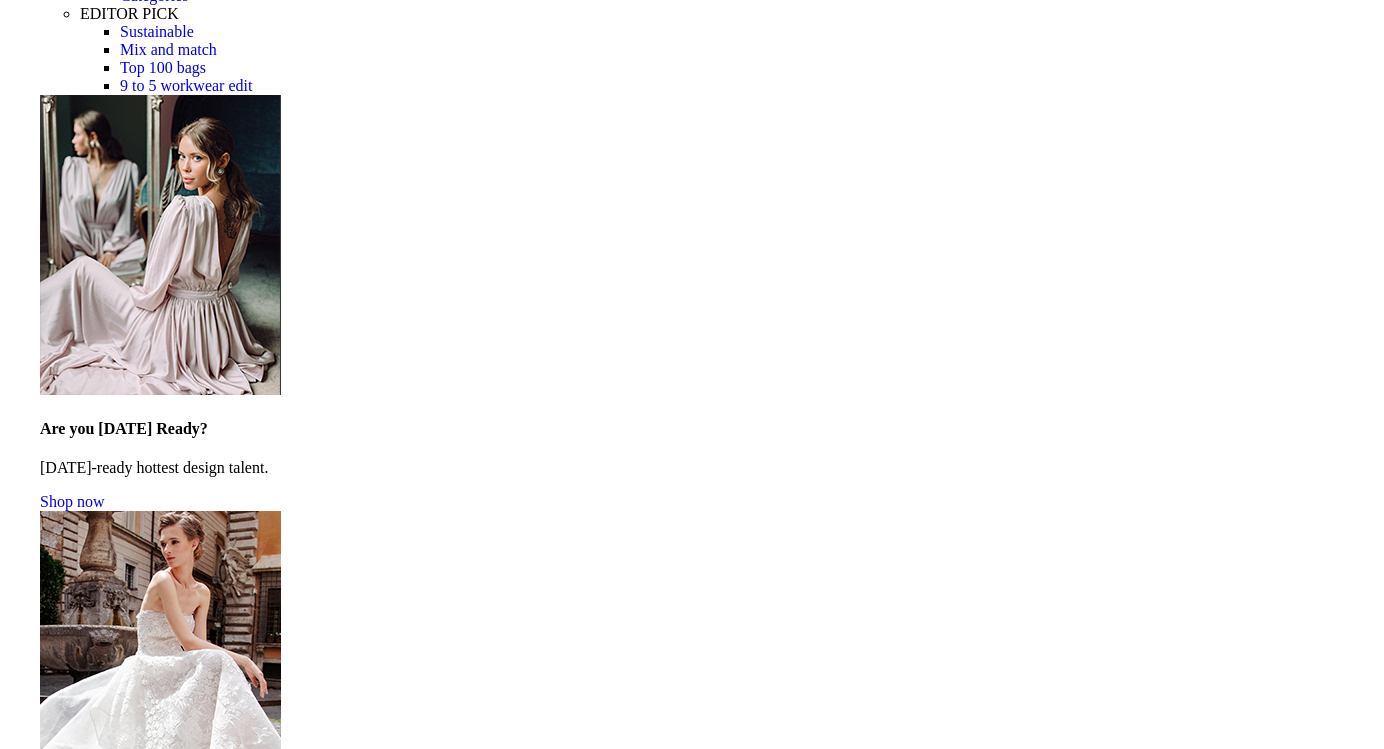 scroll, scrollTop: 1390, scrollLeft: 0, axis: vertical 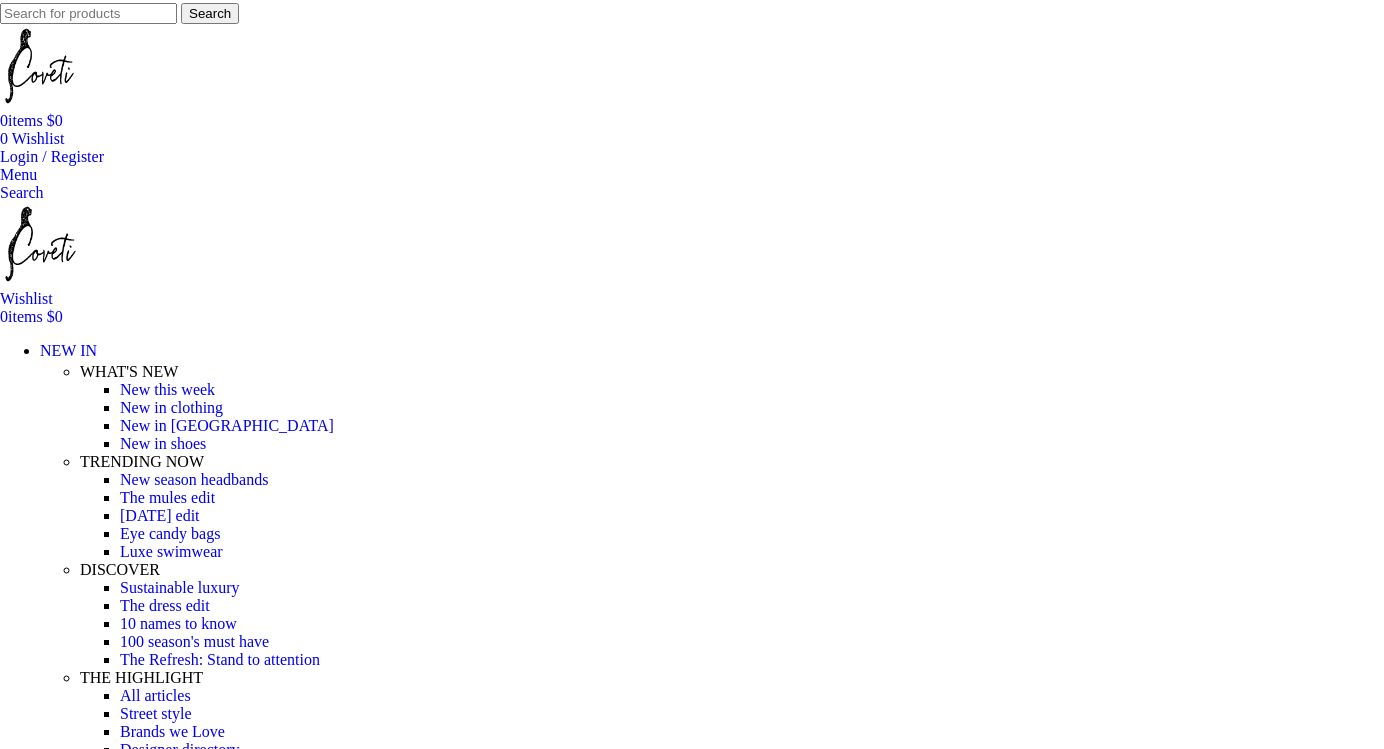 select on "6-[GEOGRAPHIC_DATA]" 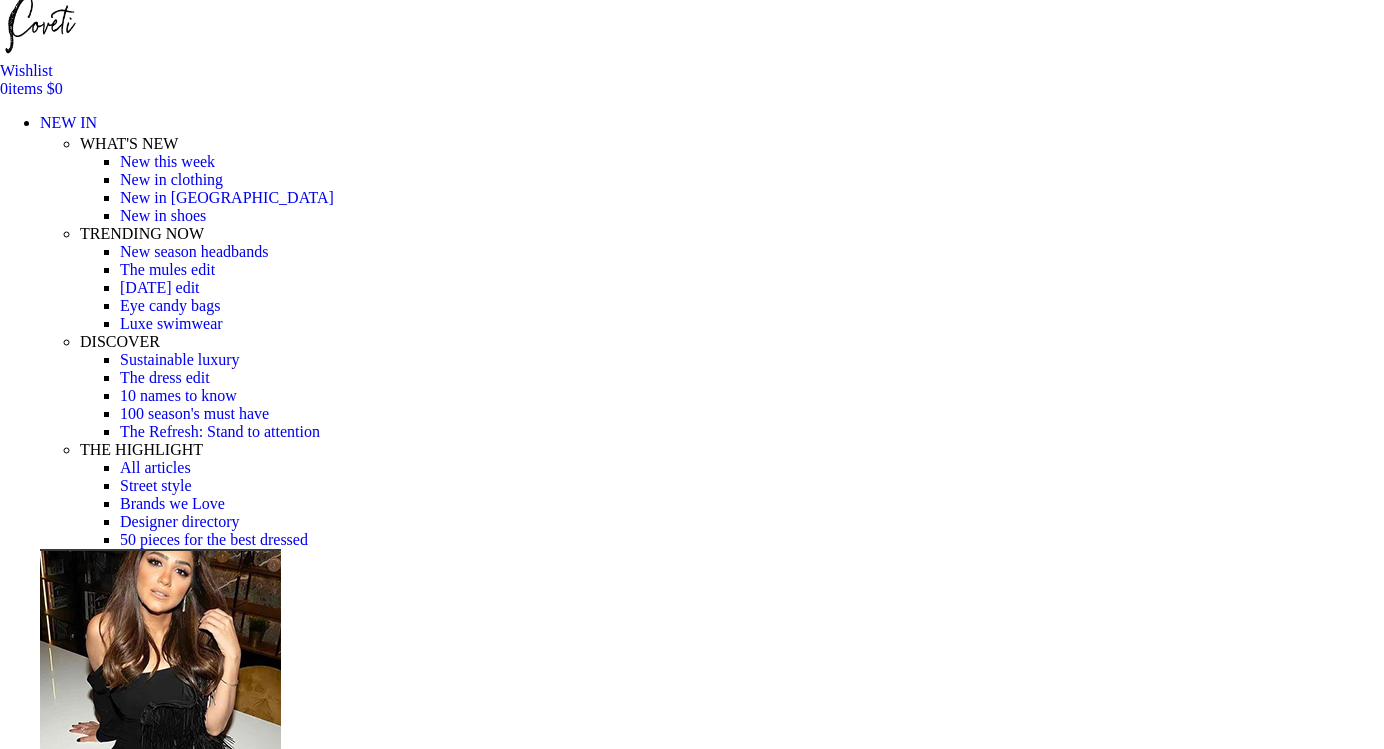 scroll, scrollTop: 253, scrollLeft: 0, axis: vertical 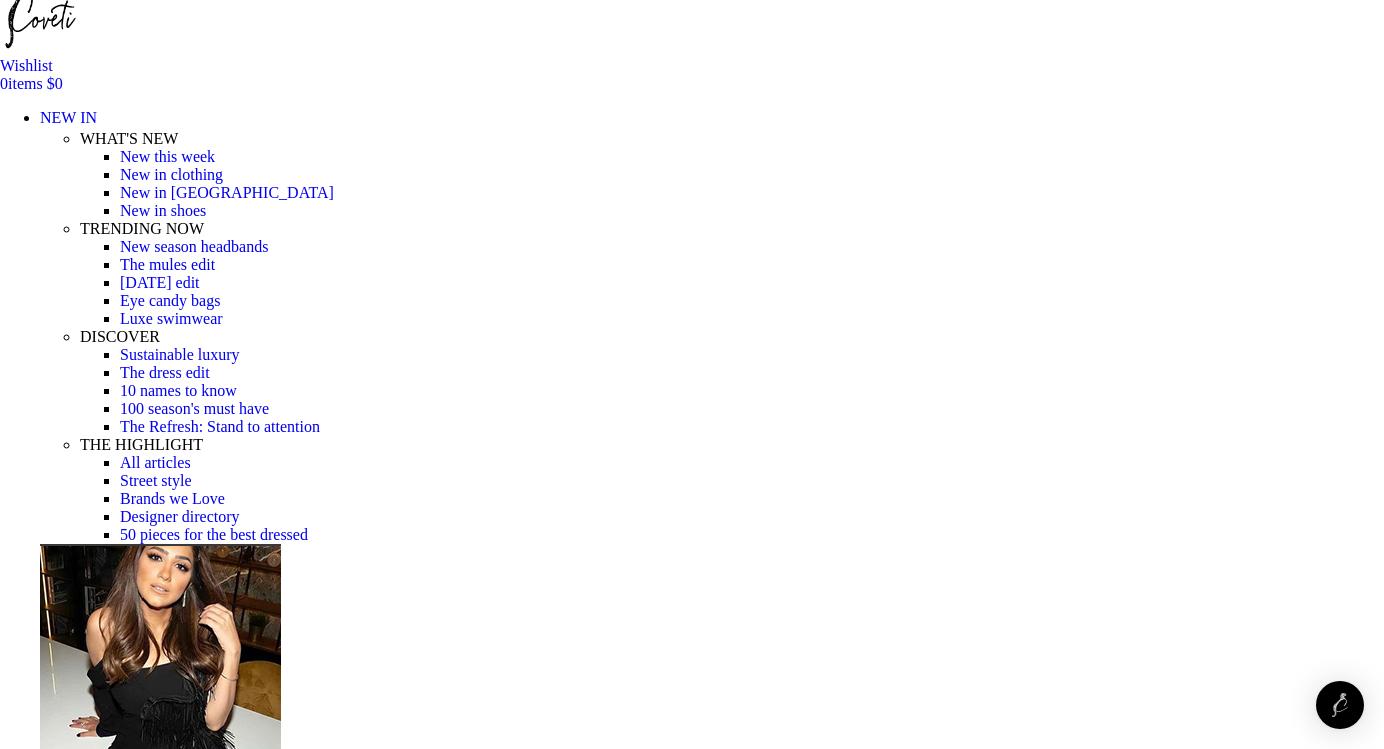 click on "Guaranteed Safe Checkout" at bounding box center [92, 18944] 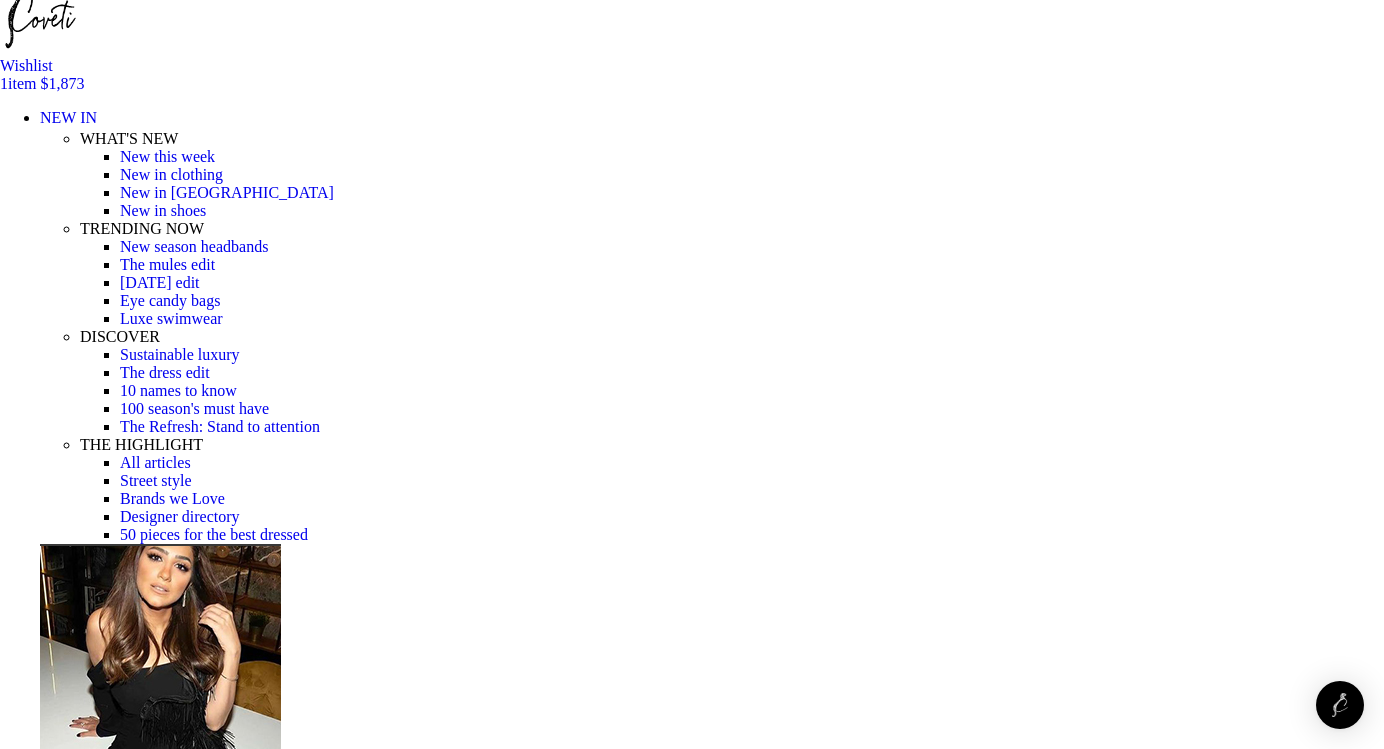 click on "Checkout" at bounding box center (92, 28641) 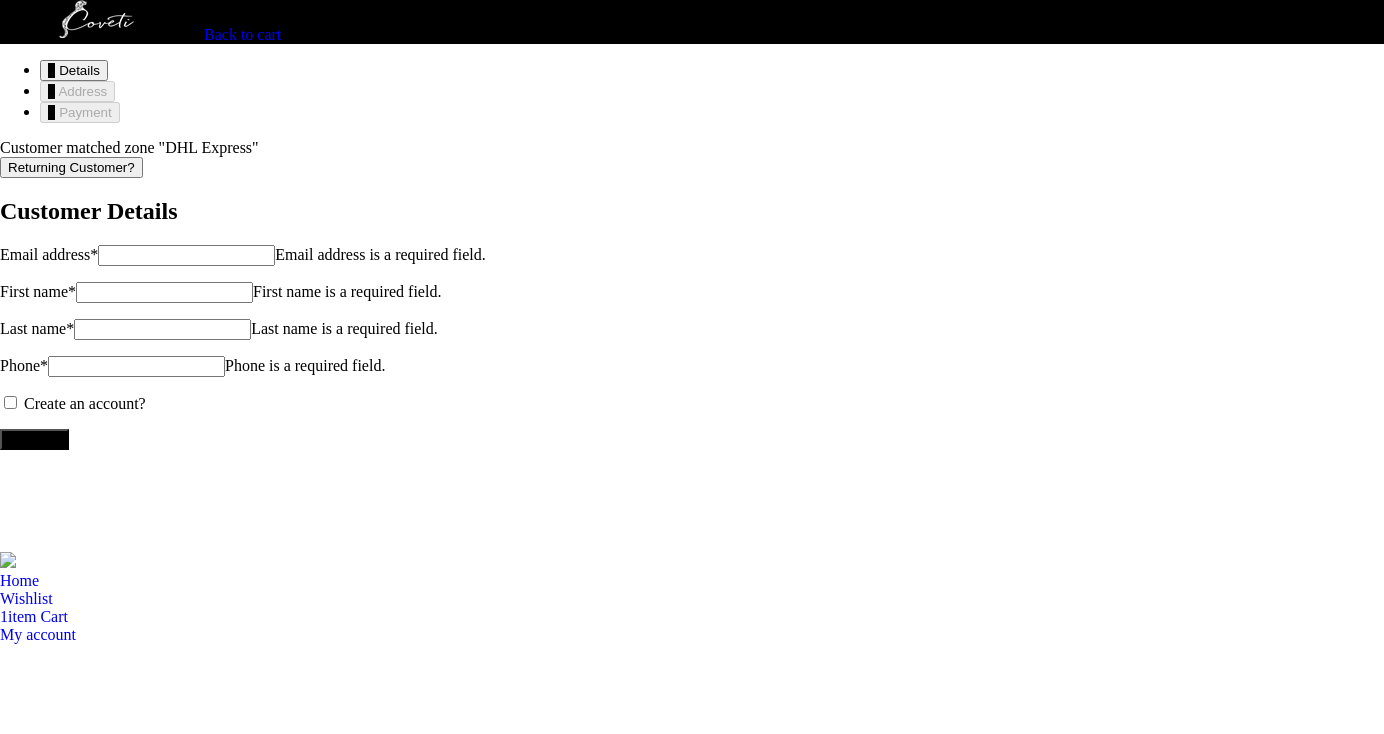 scroll, scrollTop: 0, scrollLeft: 0, axis: both 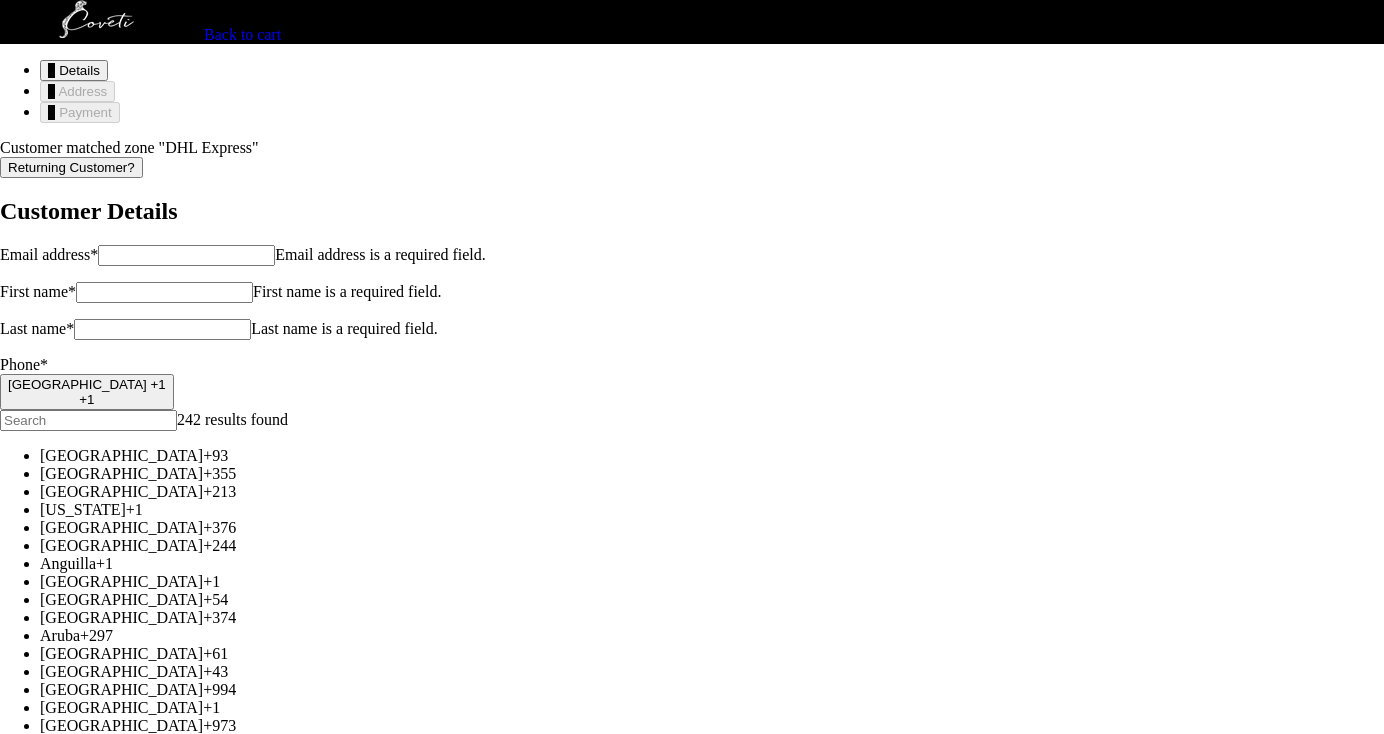 click on "Email address  *" at bounding box center (186, 255) 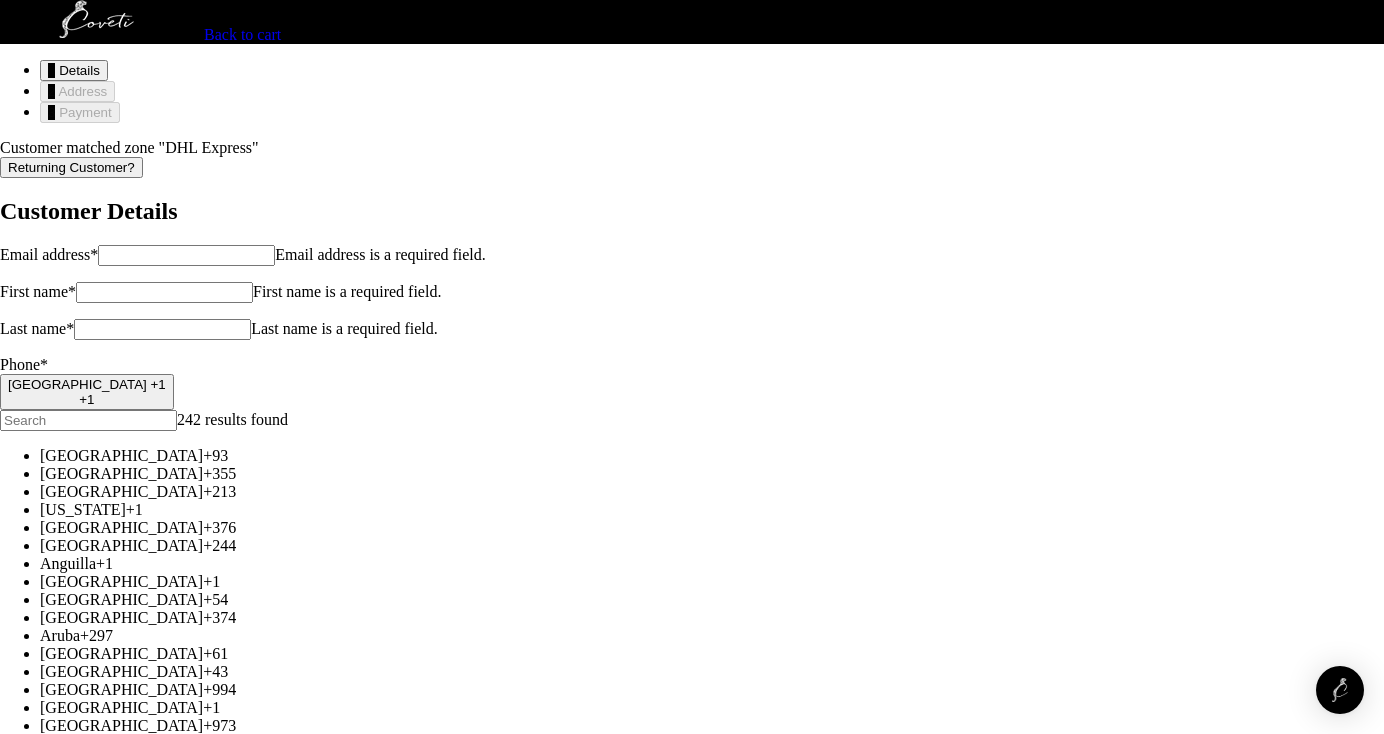 type on "susanpr@me.com" 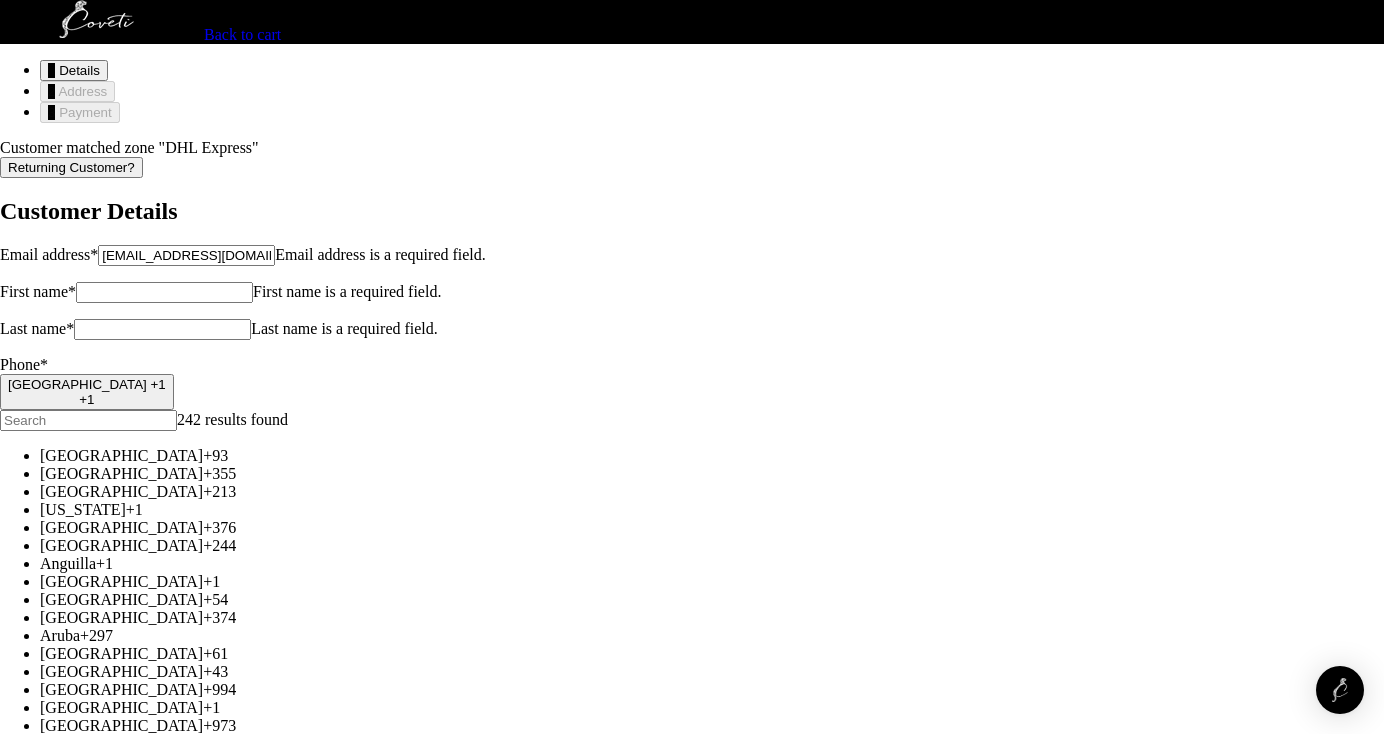 type on "Susan" 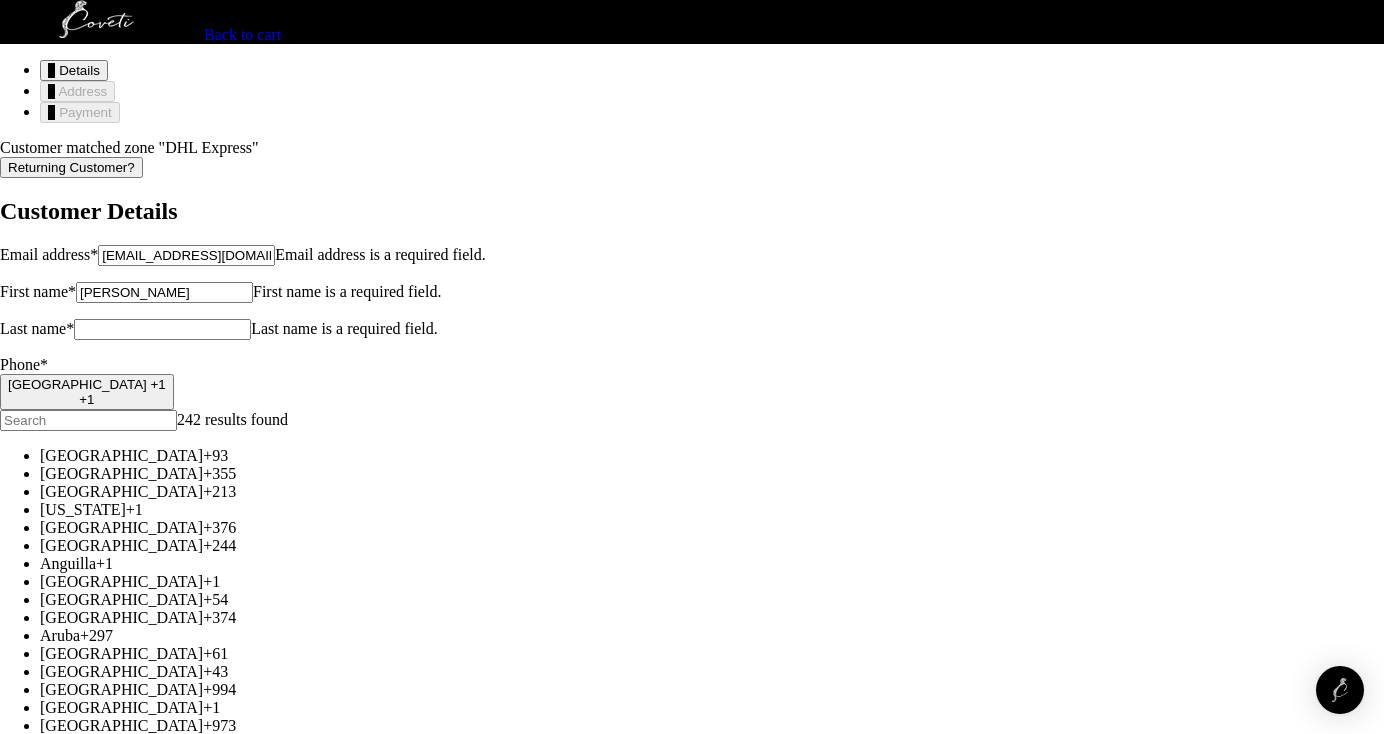 type on "Parker" 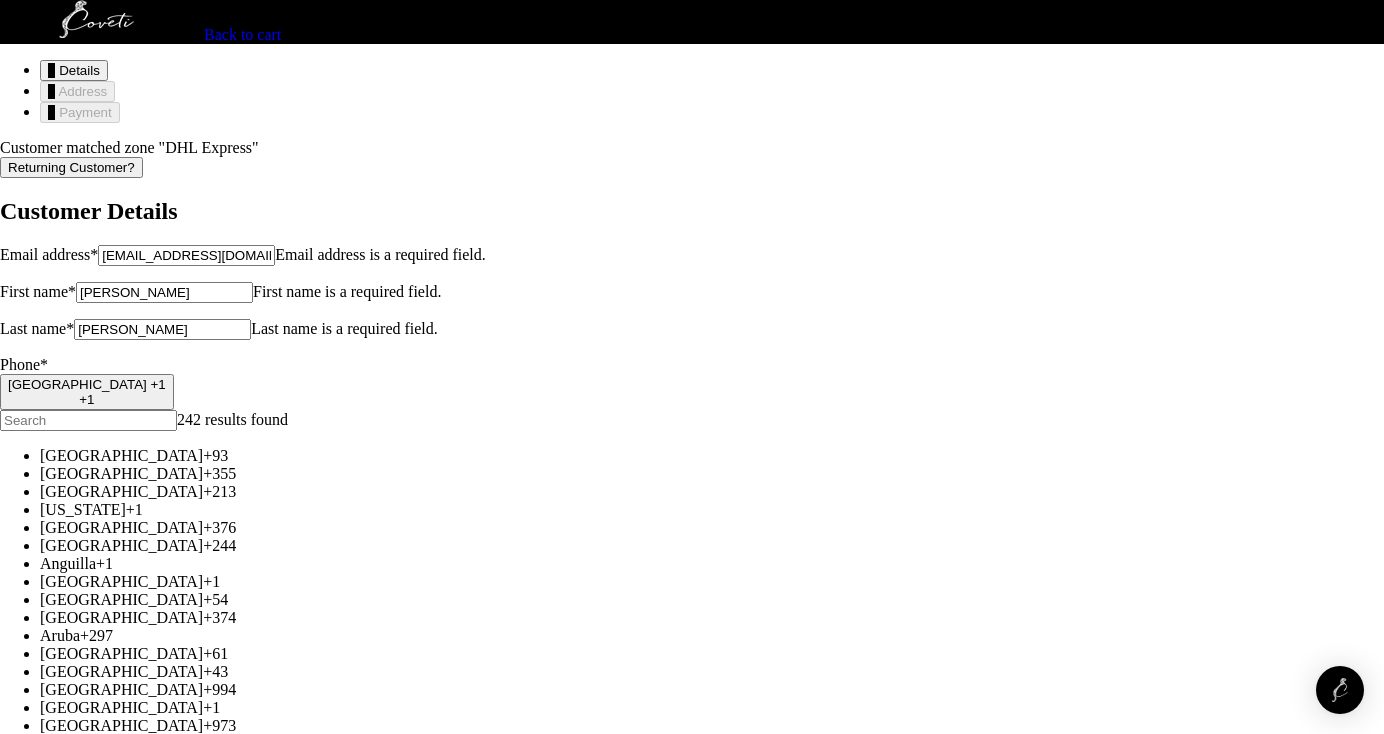 type on "+966 55 082 0045" 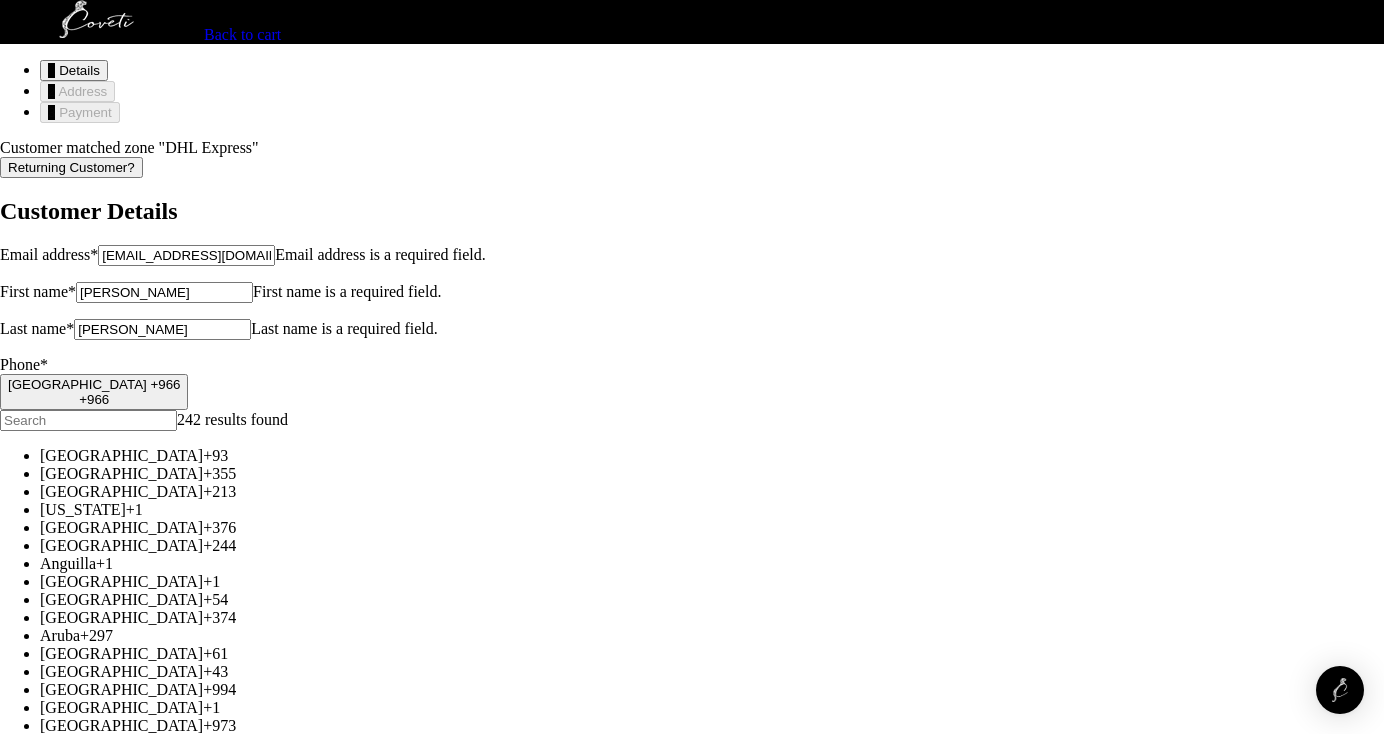 click at bounding box center (692, 5125) 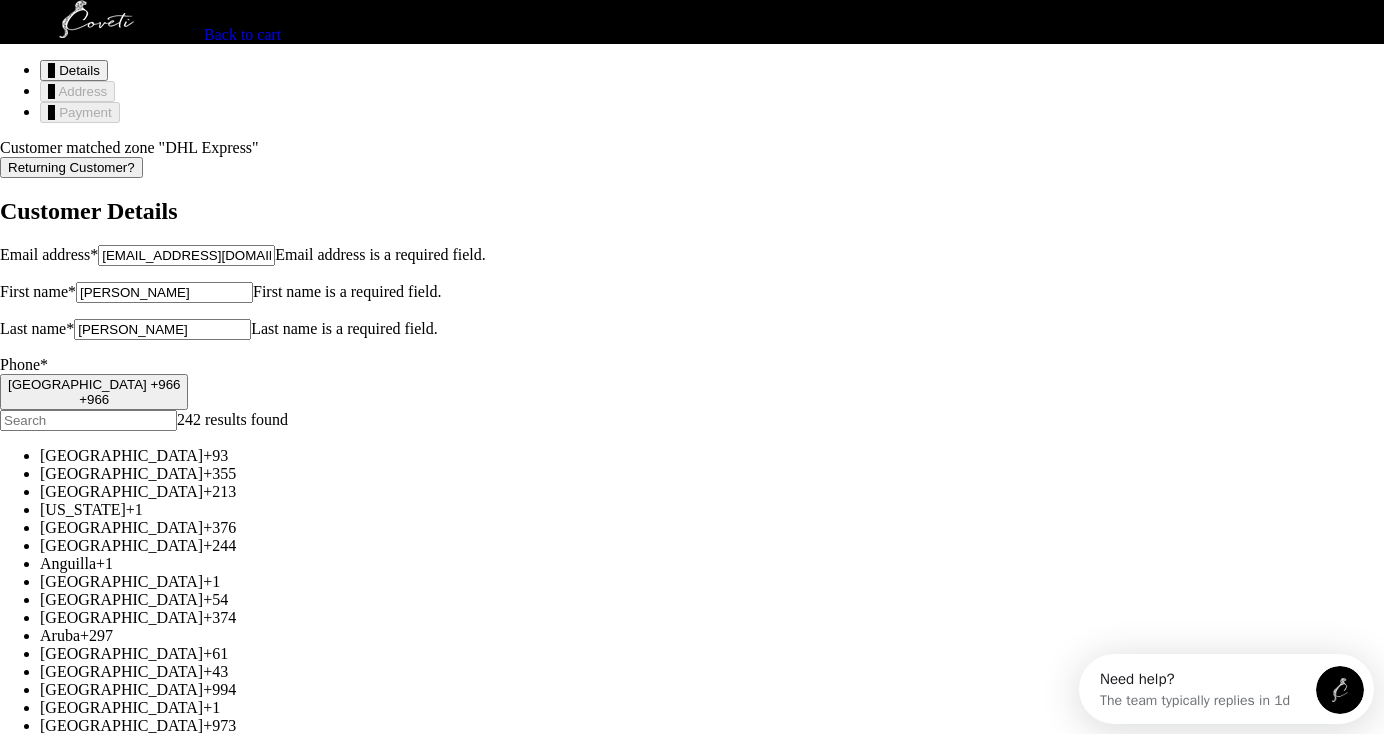 scroll, scrollTop: 0, scrollLeft: 0, axis: both 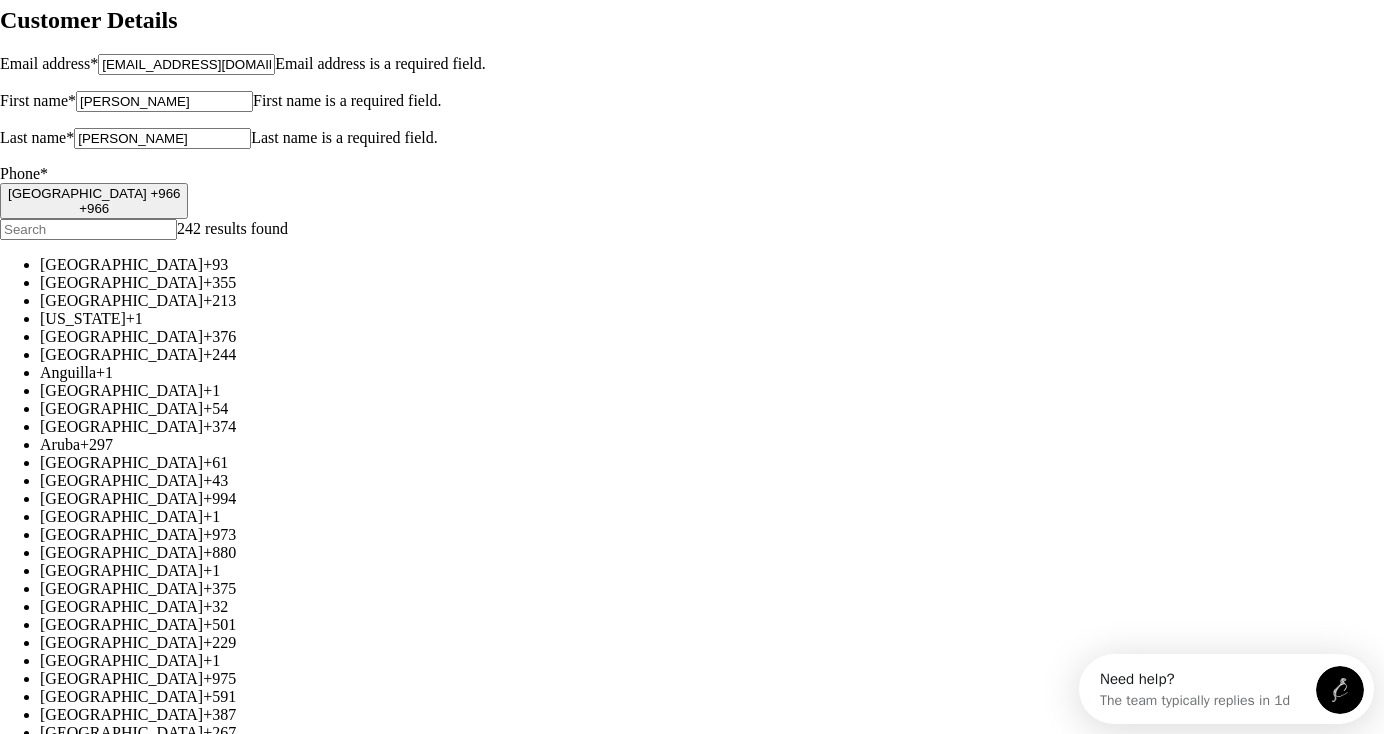 click on "Continue" at bounding box center [34, 4729] 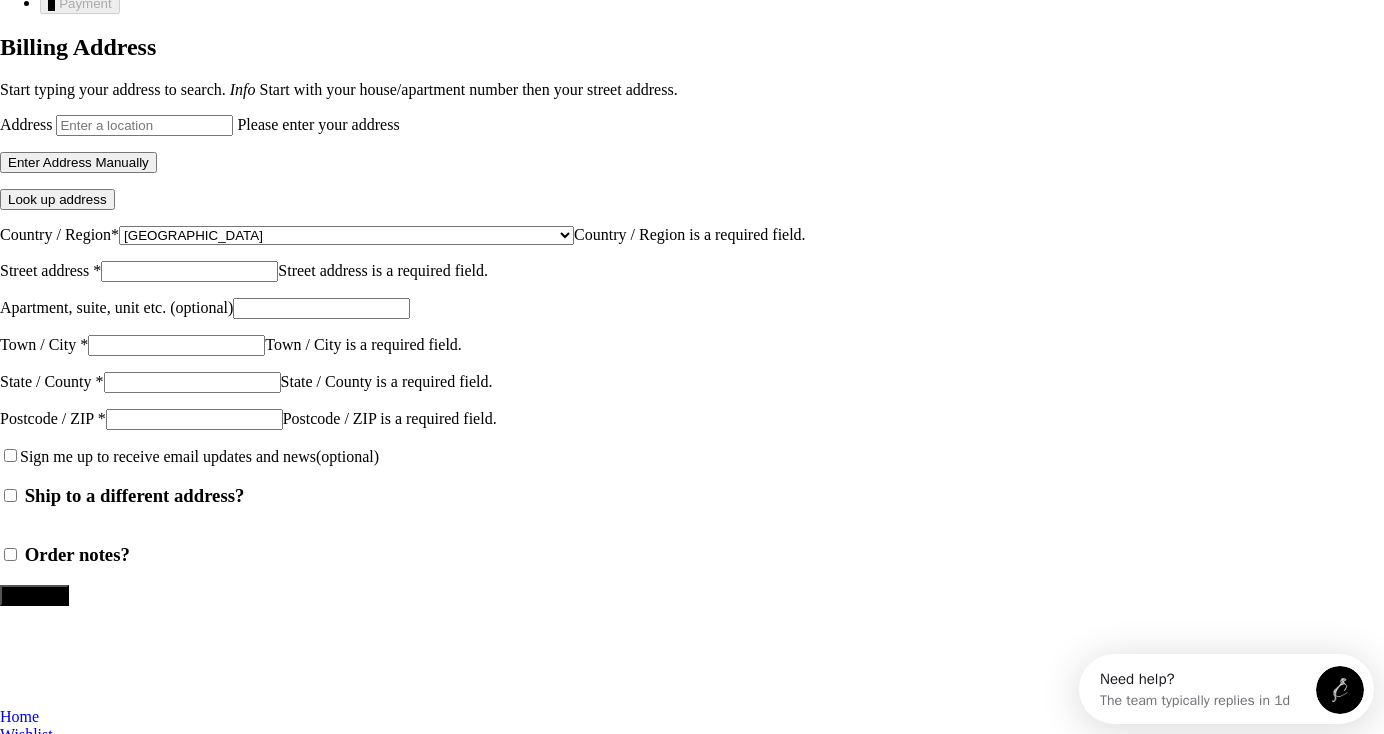 scroll, scrollTop: 0, scrollLeft: 0, axis: both 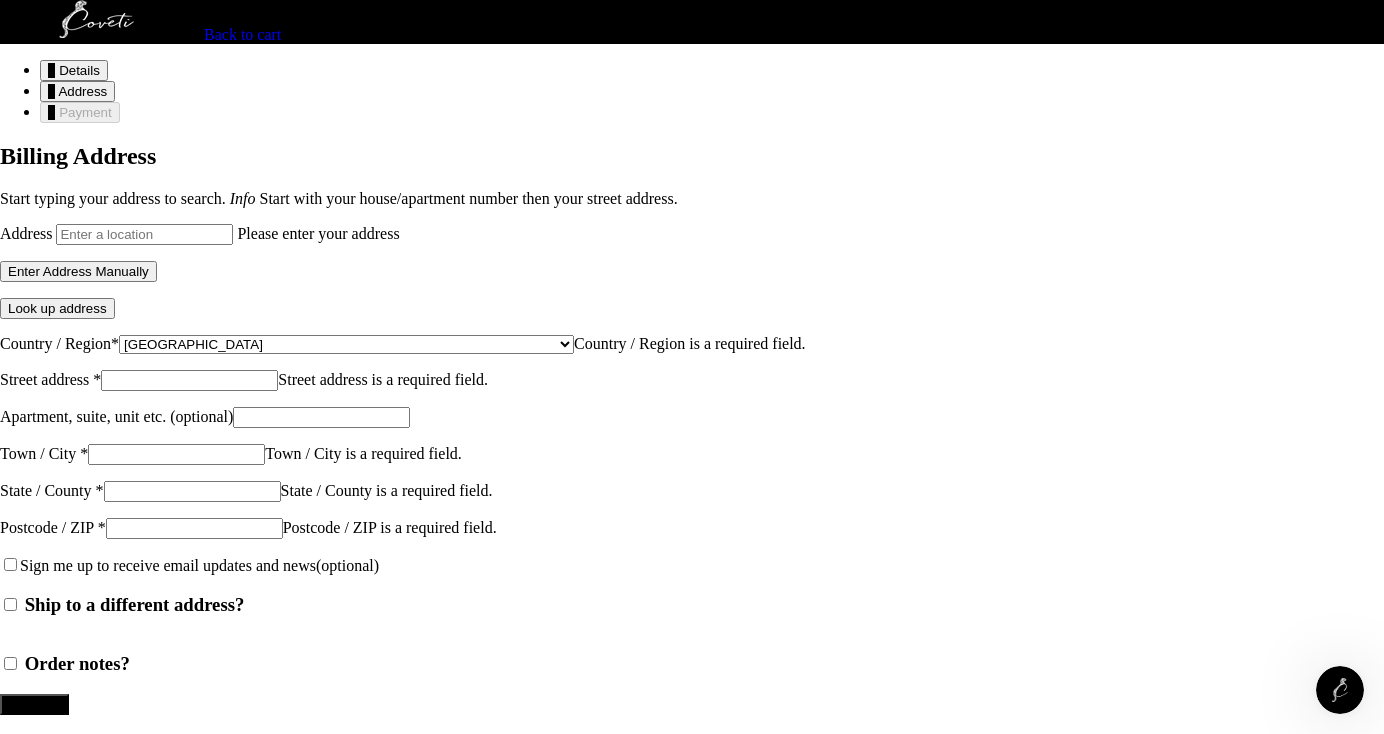 click on "Address" at bounding box center [144, 234] 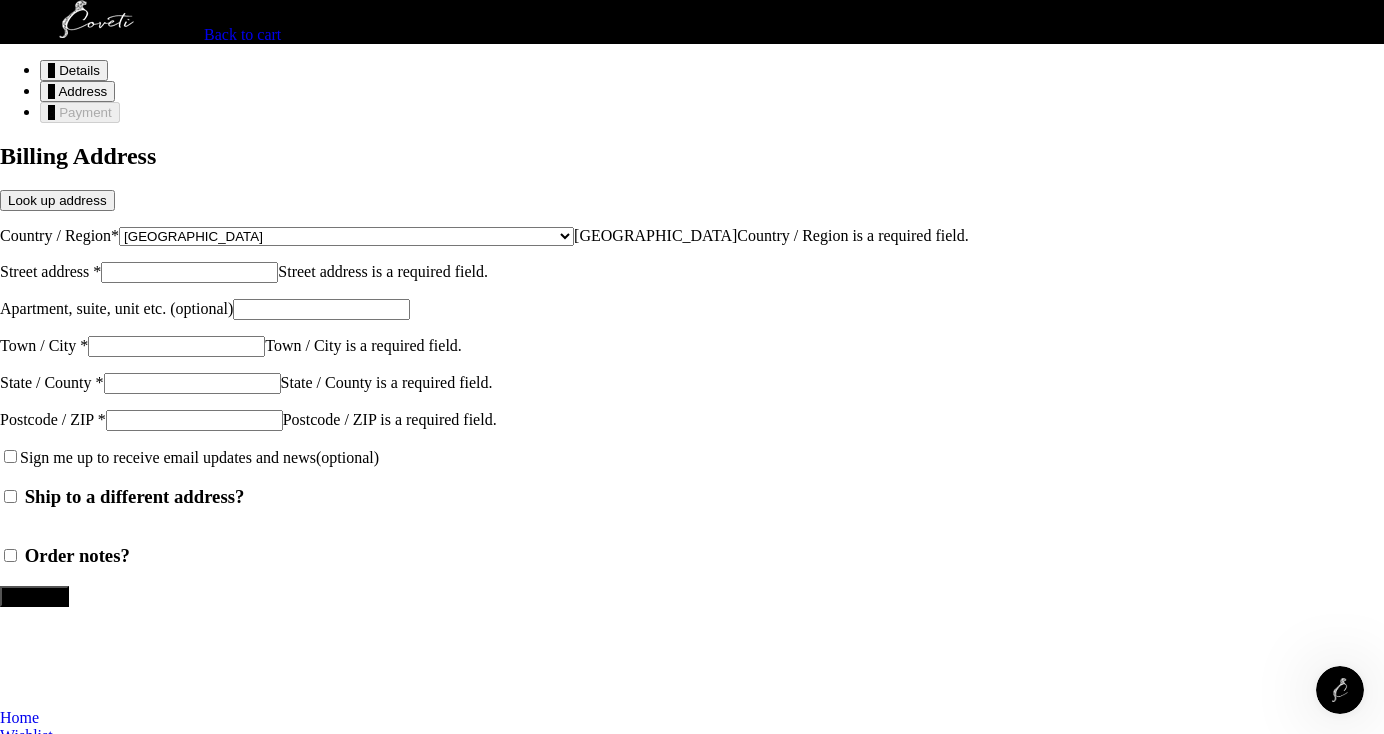 click on "Street address   *" at bounding box center (189, 272) 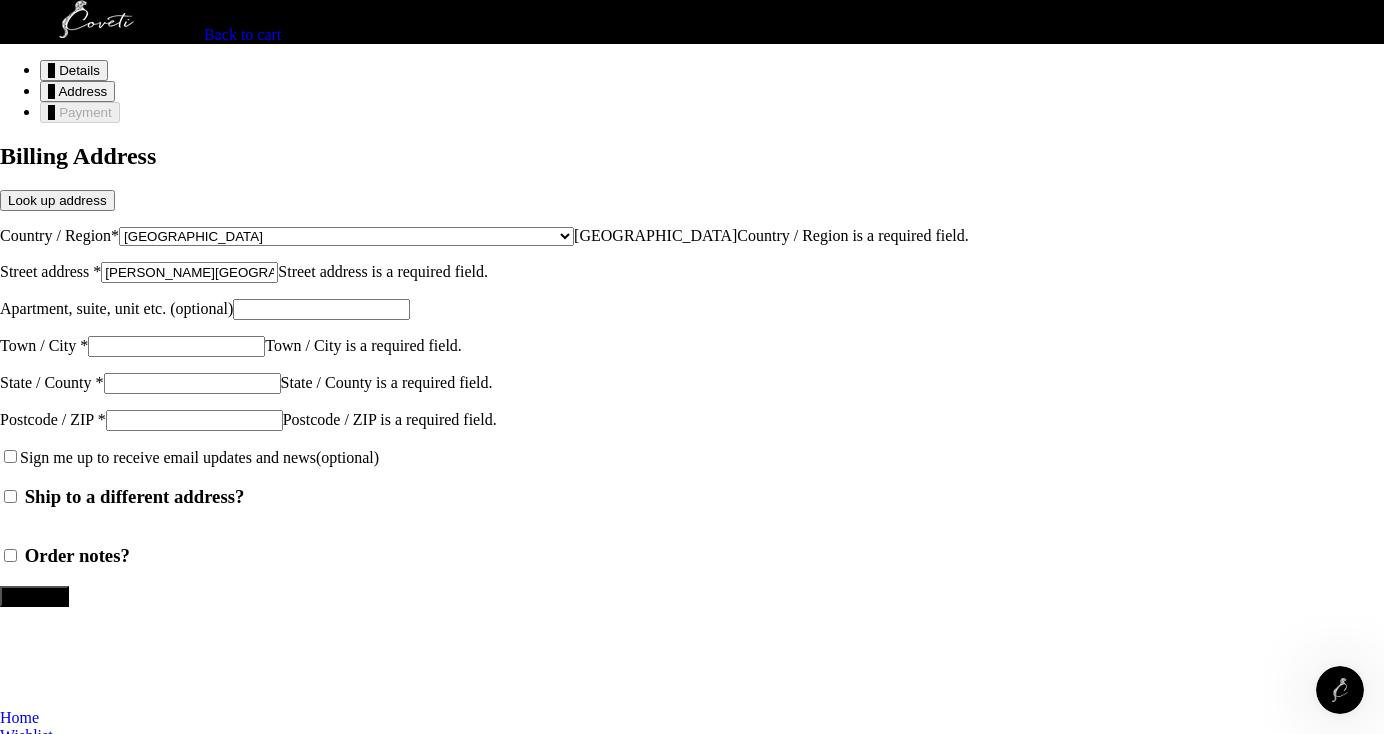 type on "Apartment 1308" 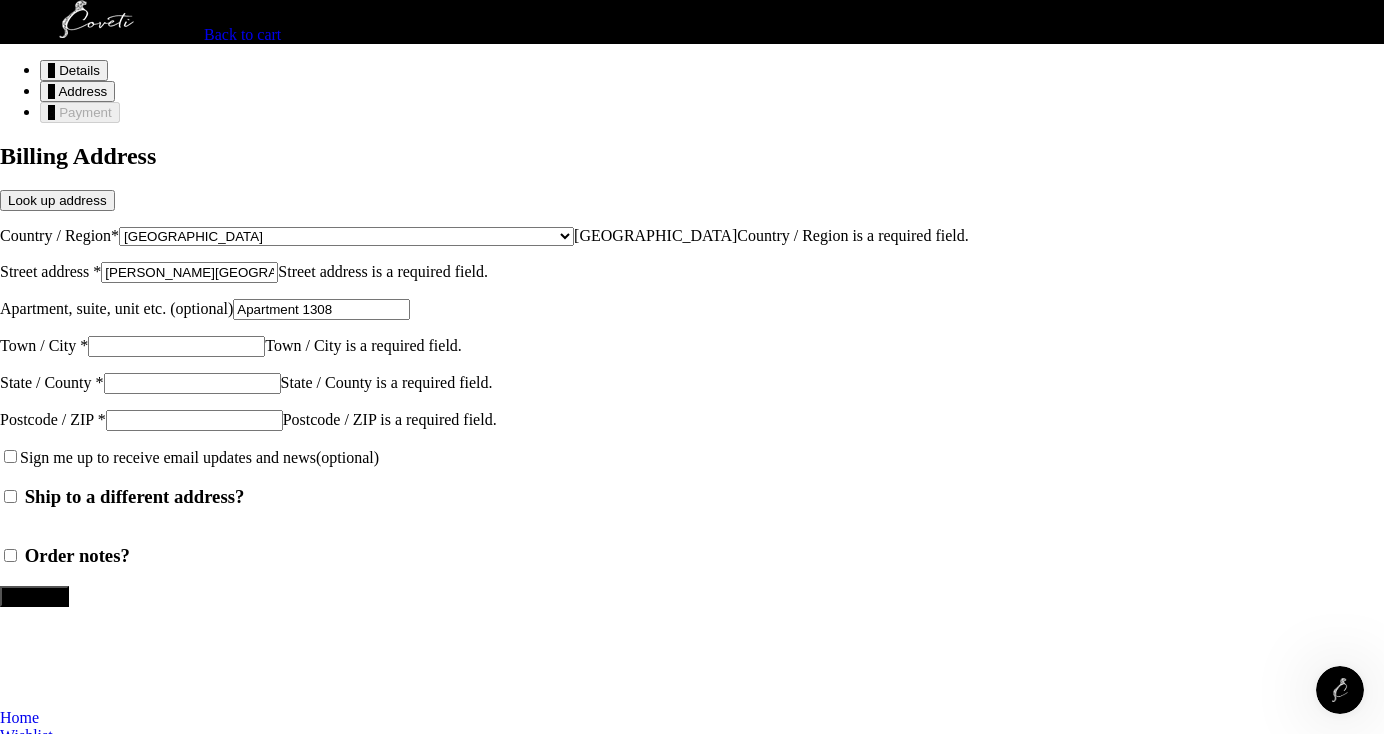 type on "[GEOGRAPHIC_DATA]" 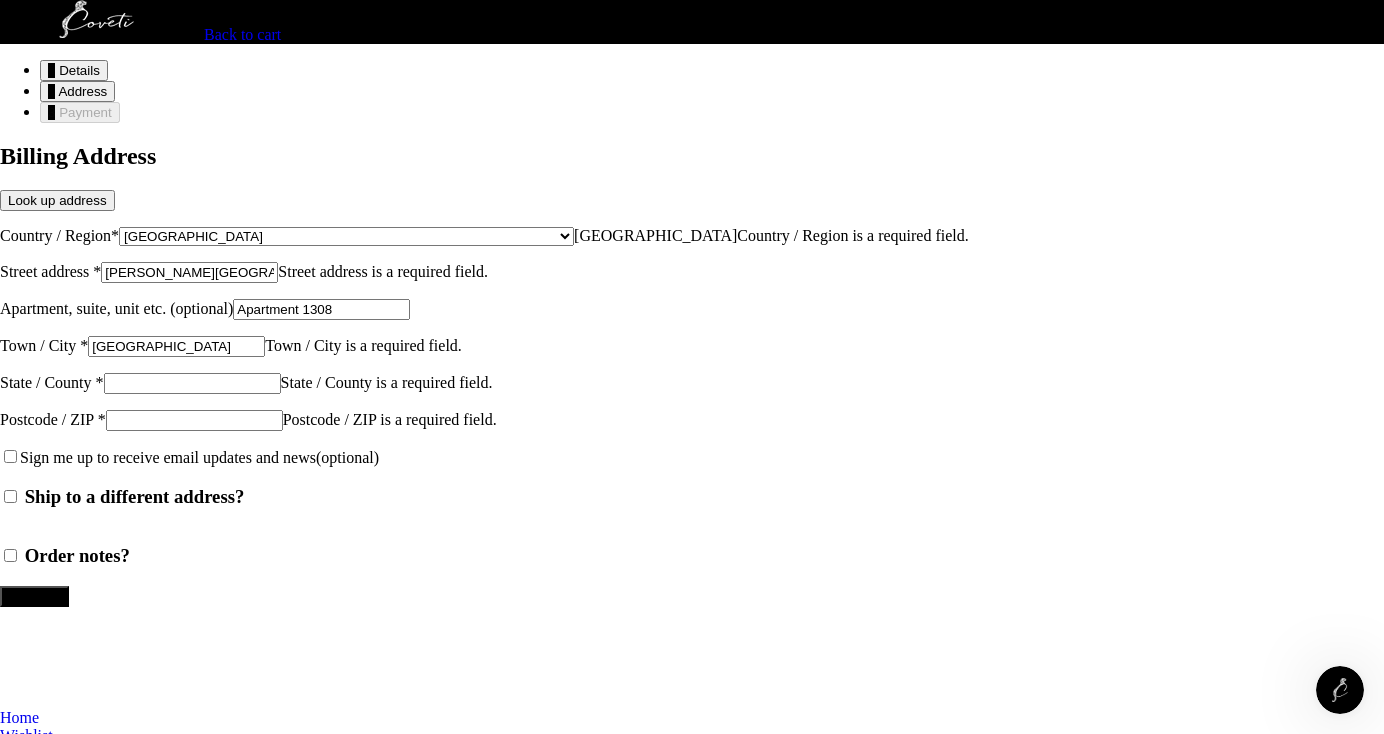 type on "13244" 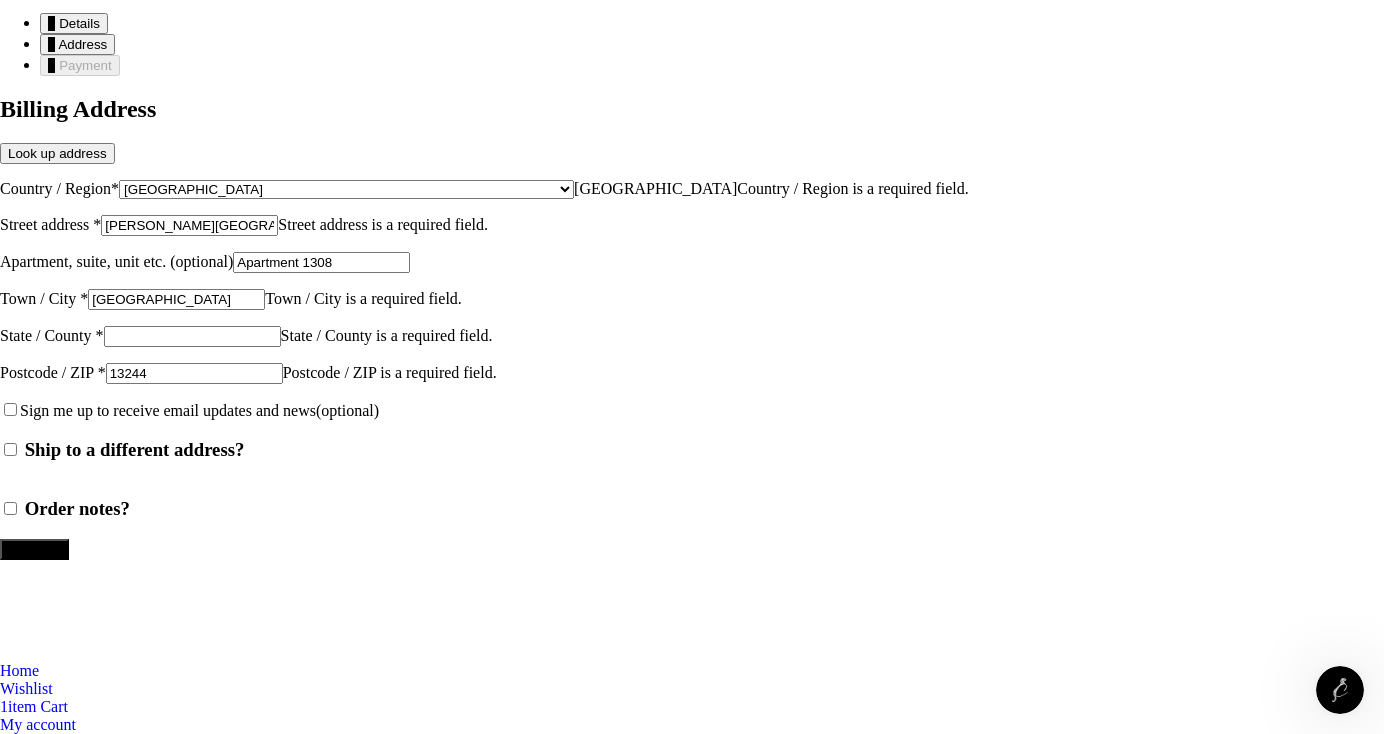 scroll, scrollTop: 403, scrollLeft: 0, axis: vertical 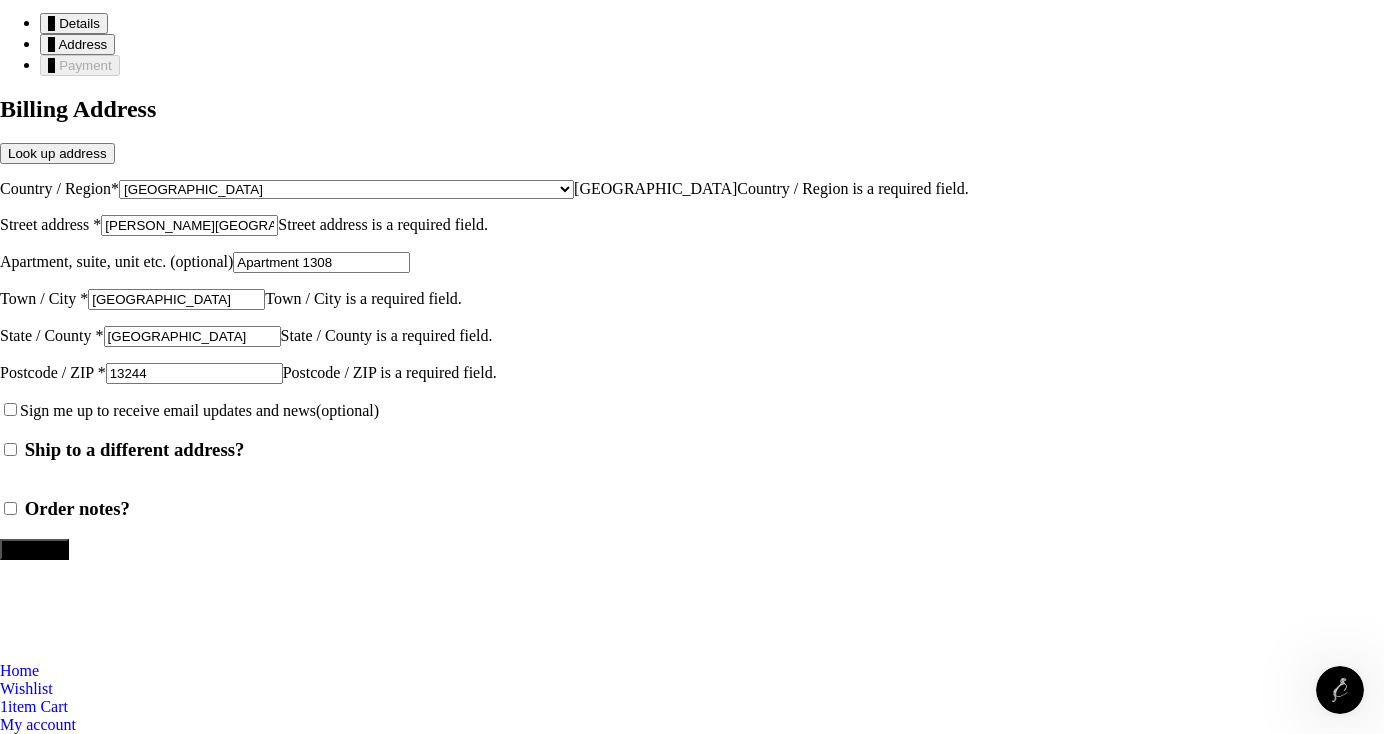click on "Continue" at bounding box center (34, 549) 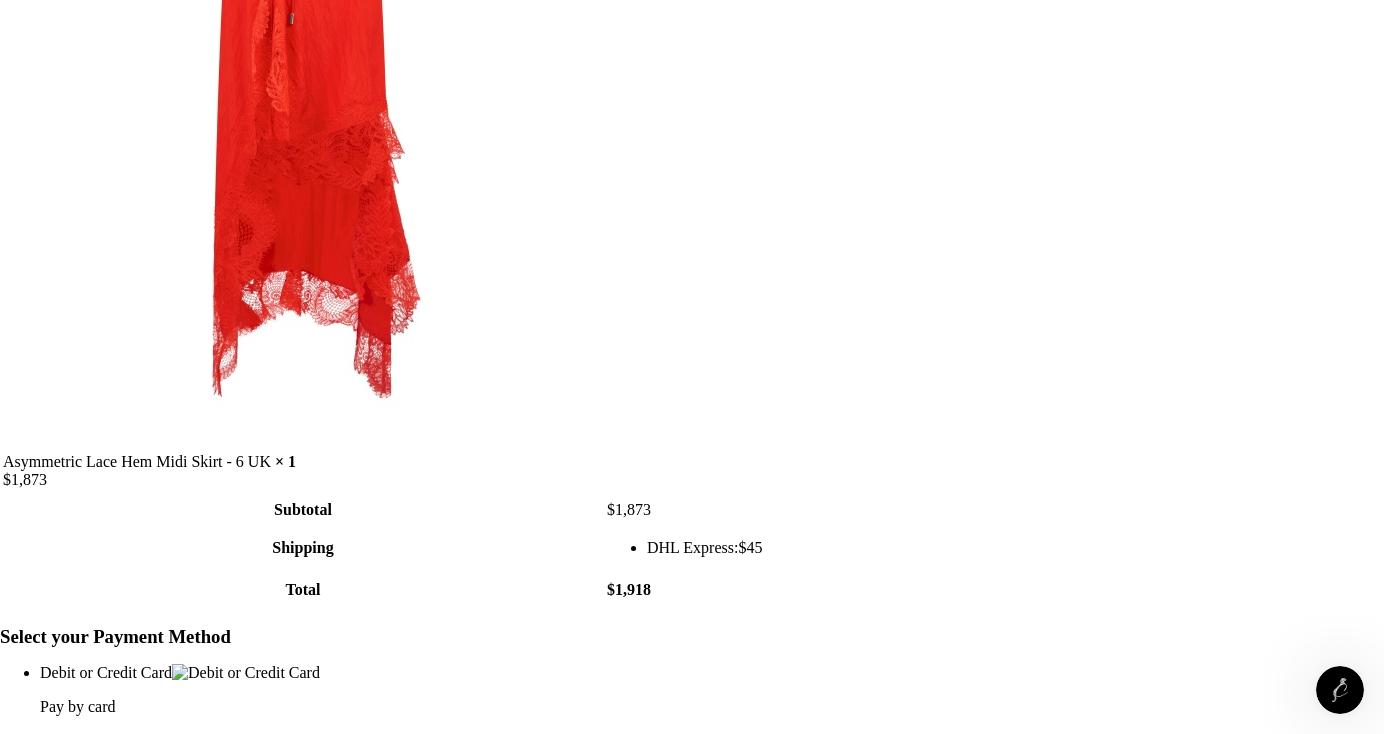 scroll, scrollTop: 0, scrollLeft: 0, axis: both 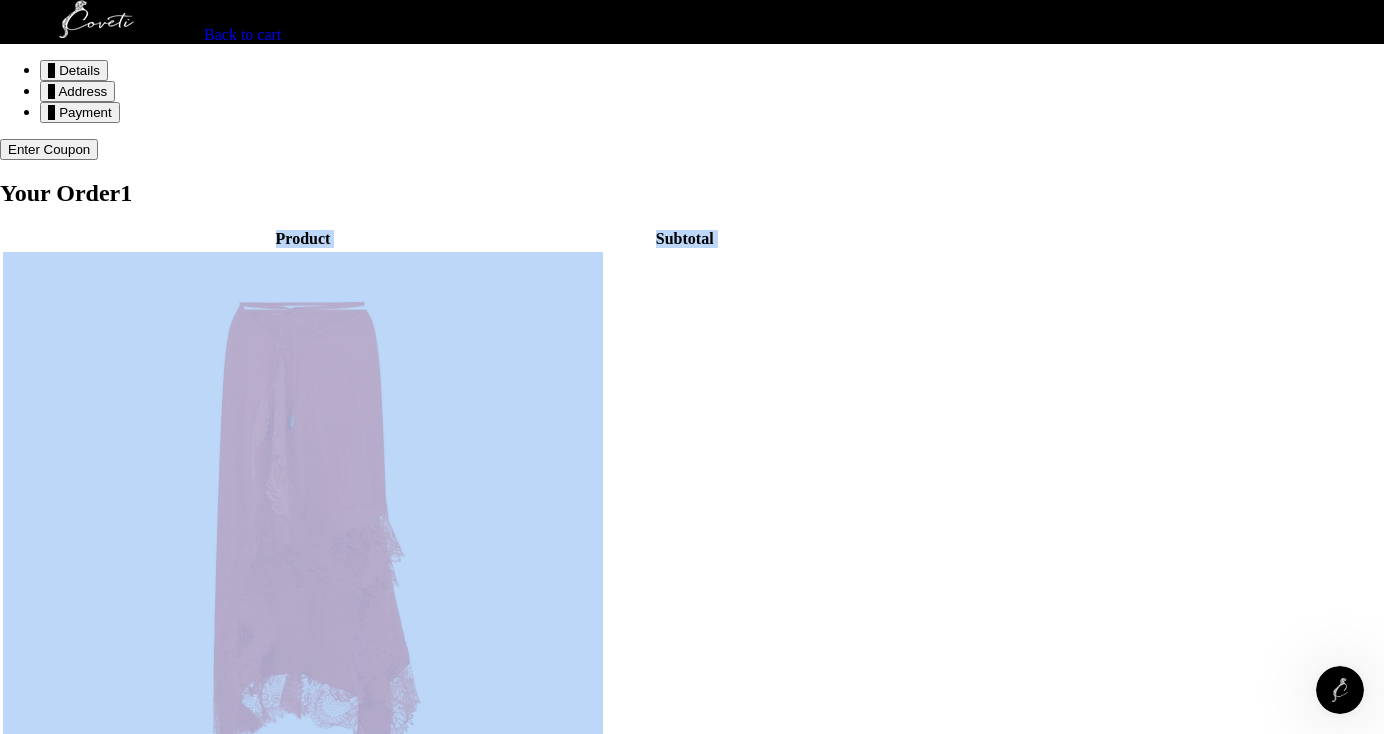 drag, startPoint x: 951, startPoint y: 414, endPoint x: 884, endPoint y: 413, distance: 67.00746 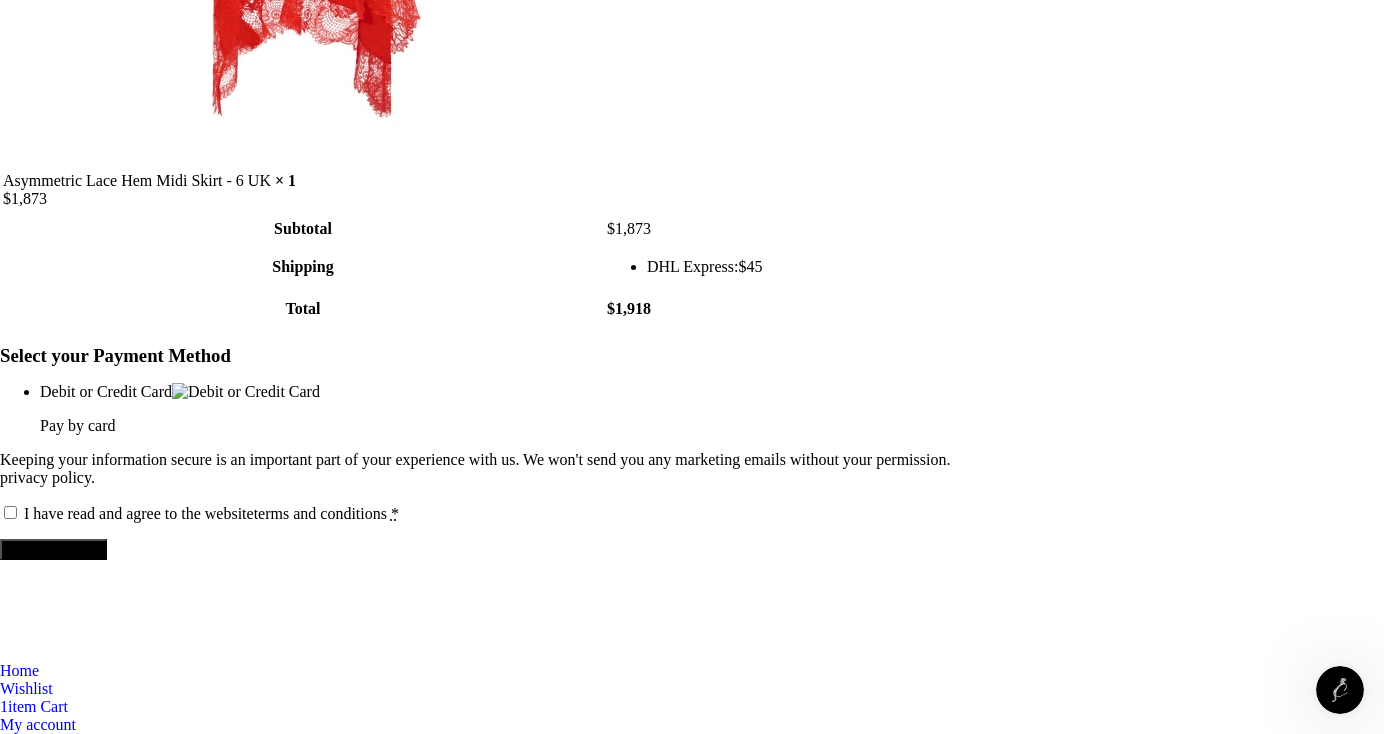 scroll, scrollTop: 689, scrollLeft: 0, axis: vertical 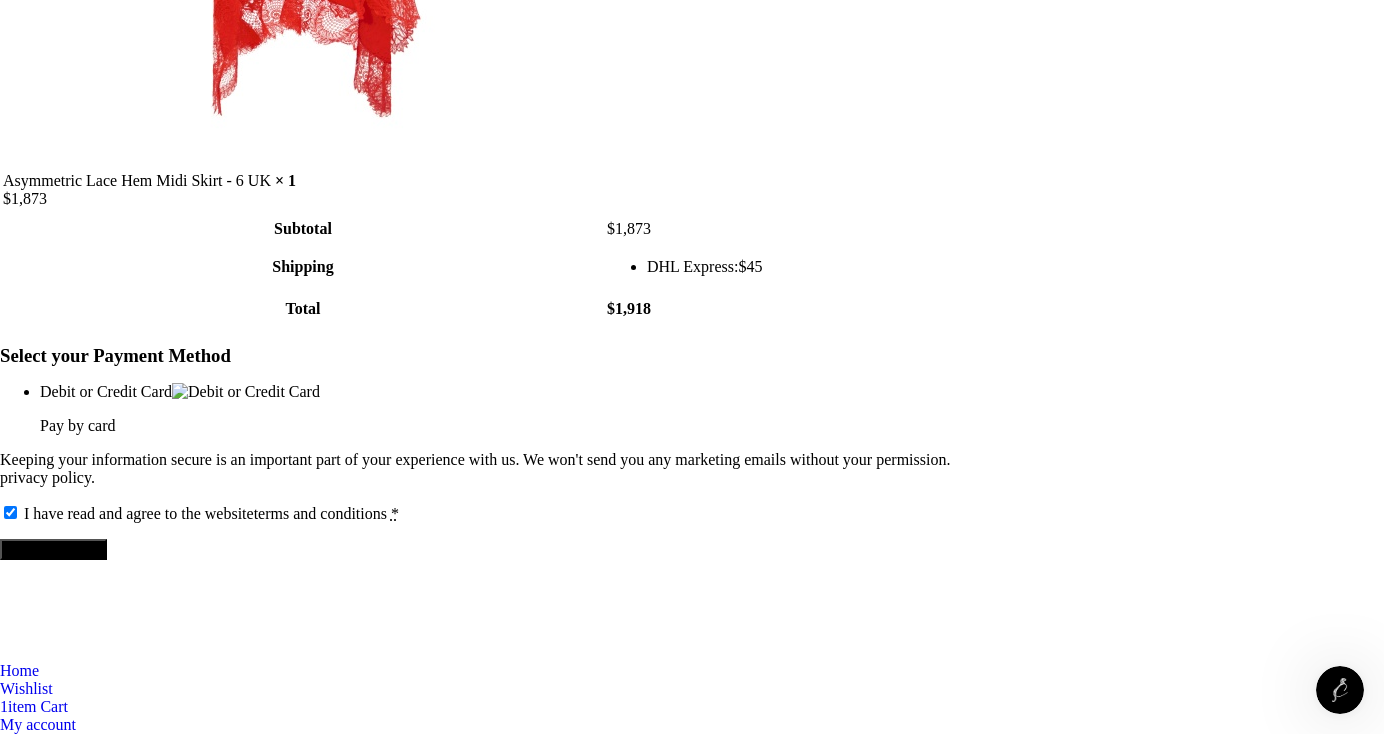 click on "Proceed to Pay" at bounding box center (53, 549) 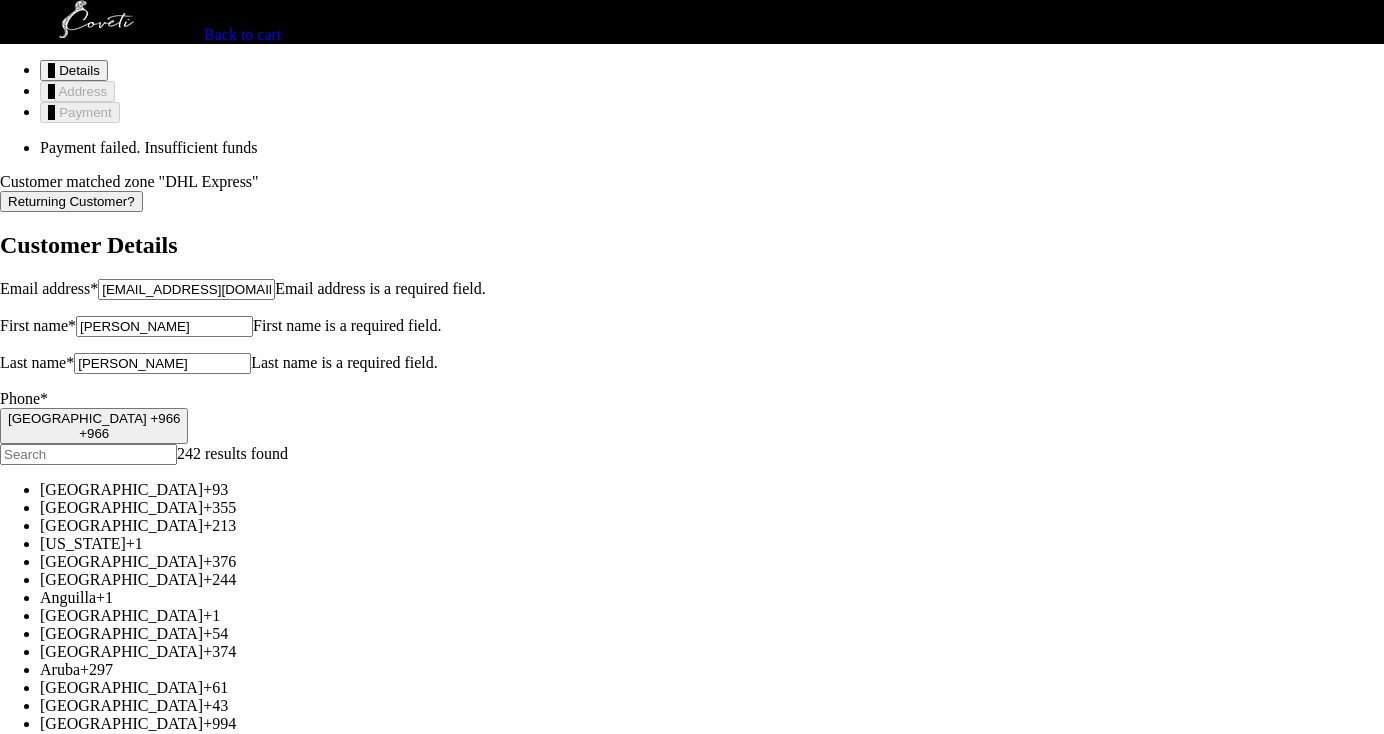 scroll, scrollTop: 0, scrollLeft: 0, axis: both 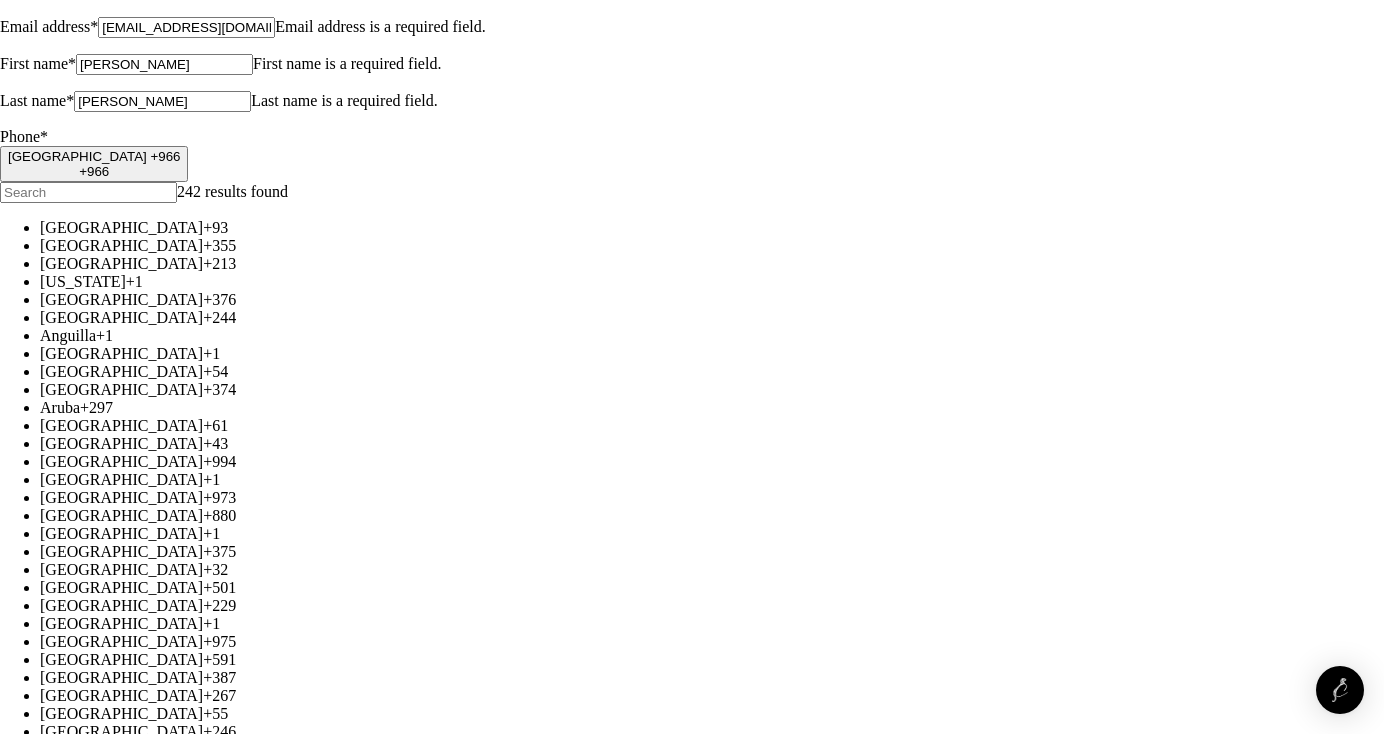 click on "Continue" at bounding box center [34, 4692] 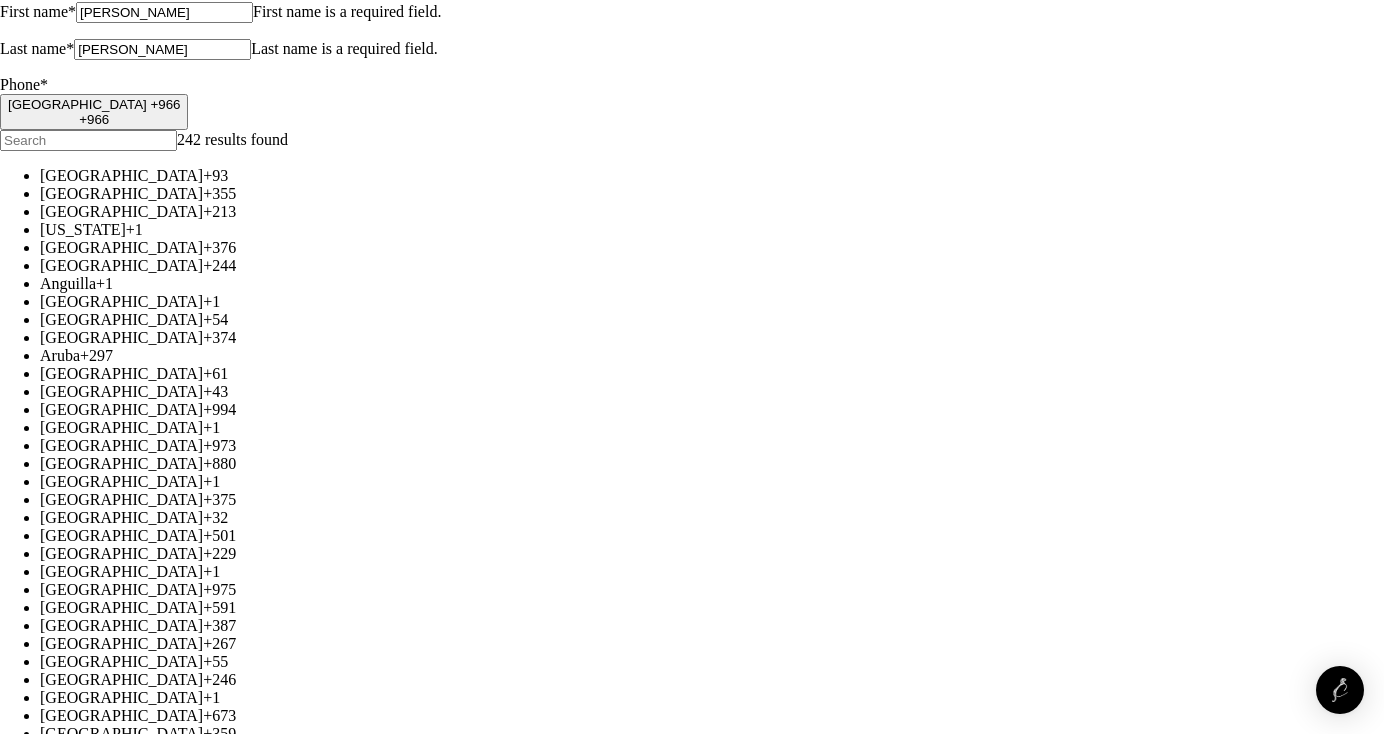 scroll, scrollTop: 94, scrollLeft: 0, axis: vertical 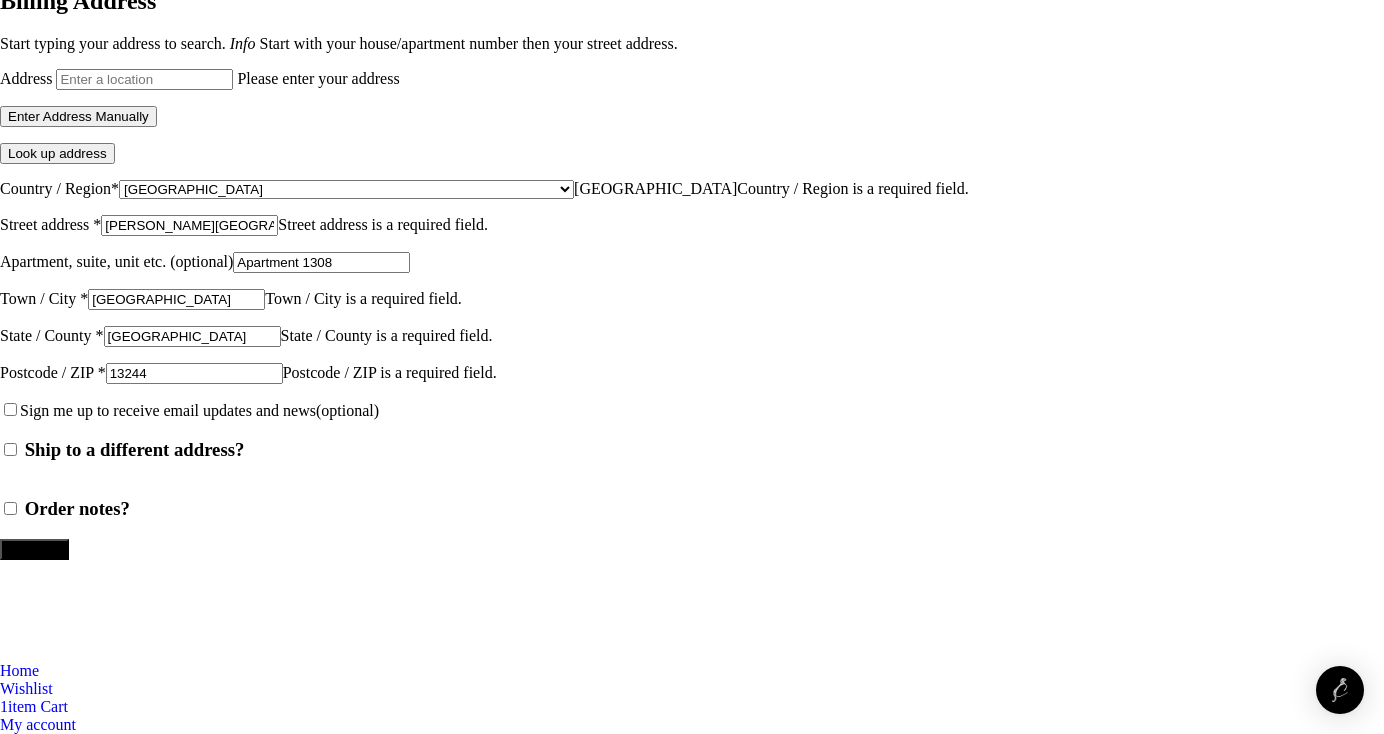 click on "Continue" at bounding box center [34, 549] 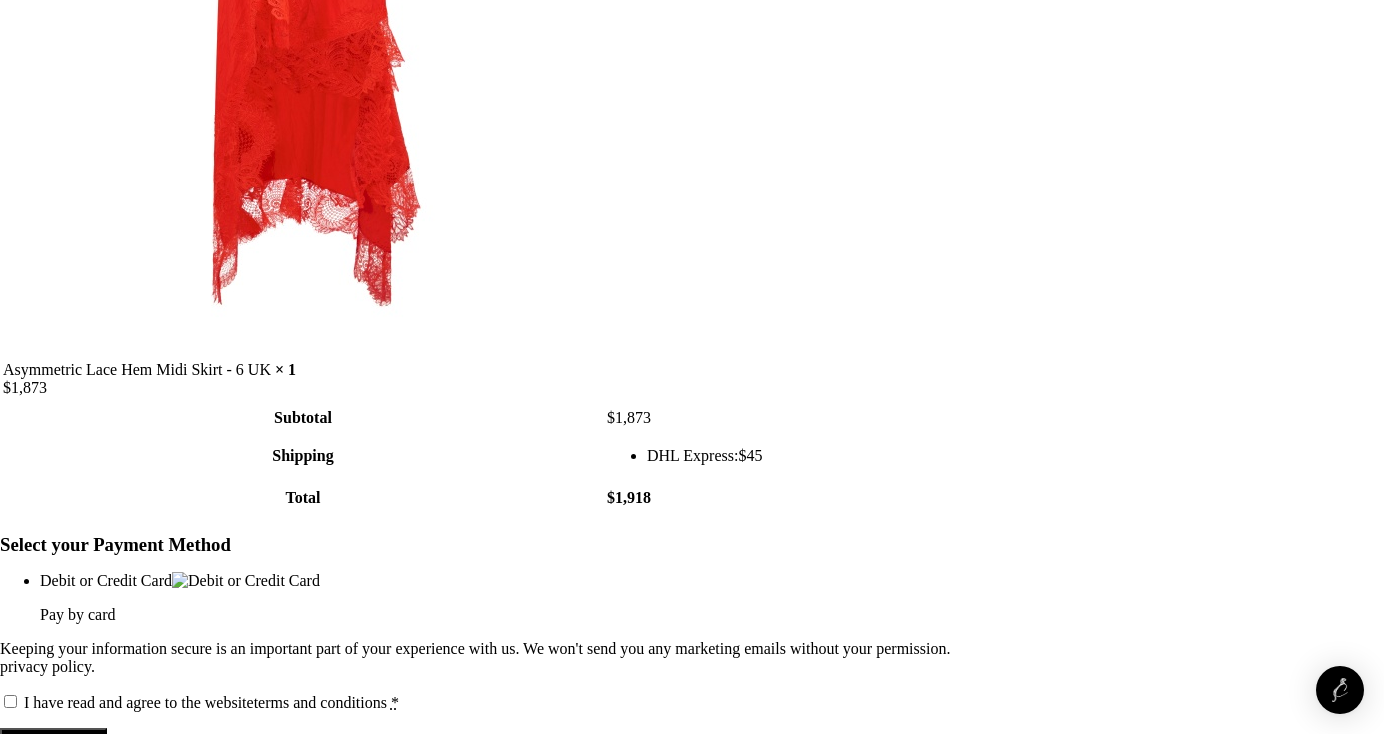 scroll, scrollTop: 0, scrollLeft: 0, axis: both 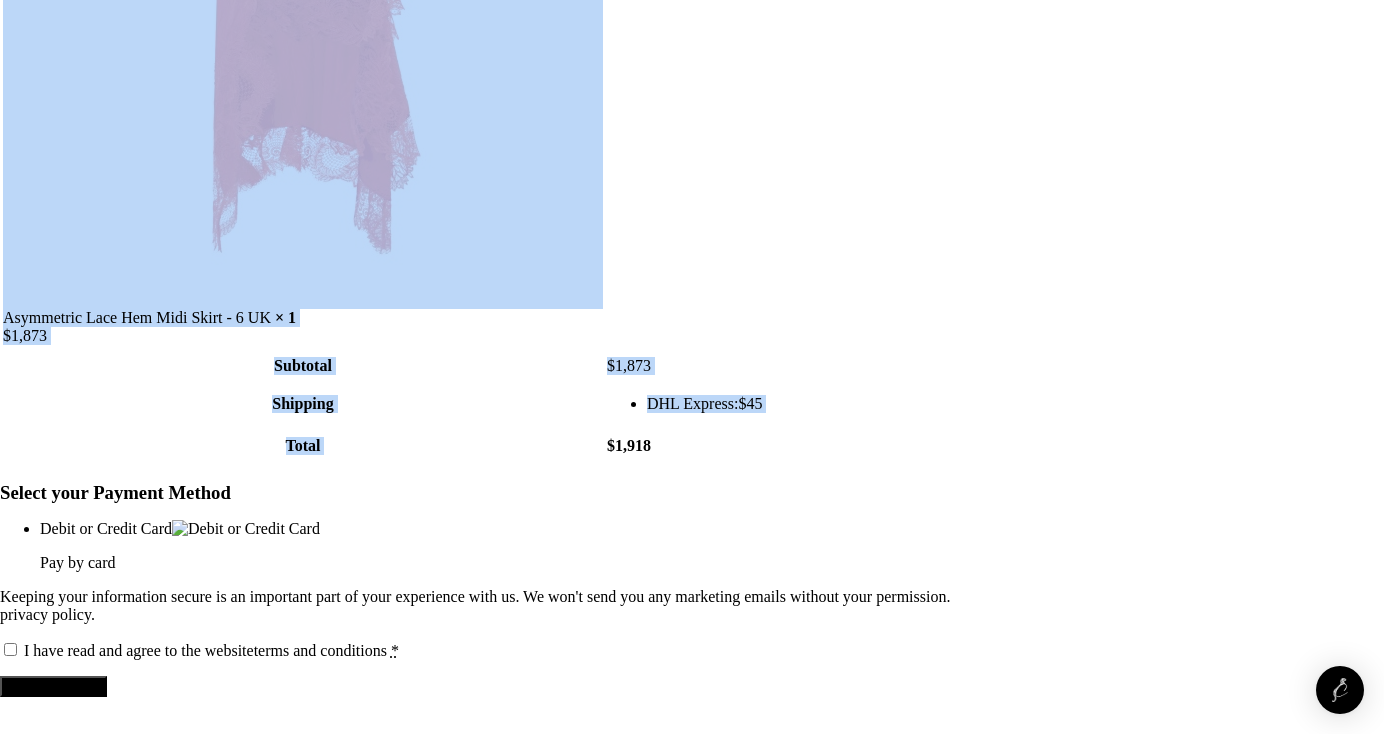 drag, startPoint x: 951, startPoint y: 227, endPoint x: 876, endPoint y: 224, distance: 75.059975 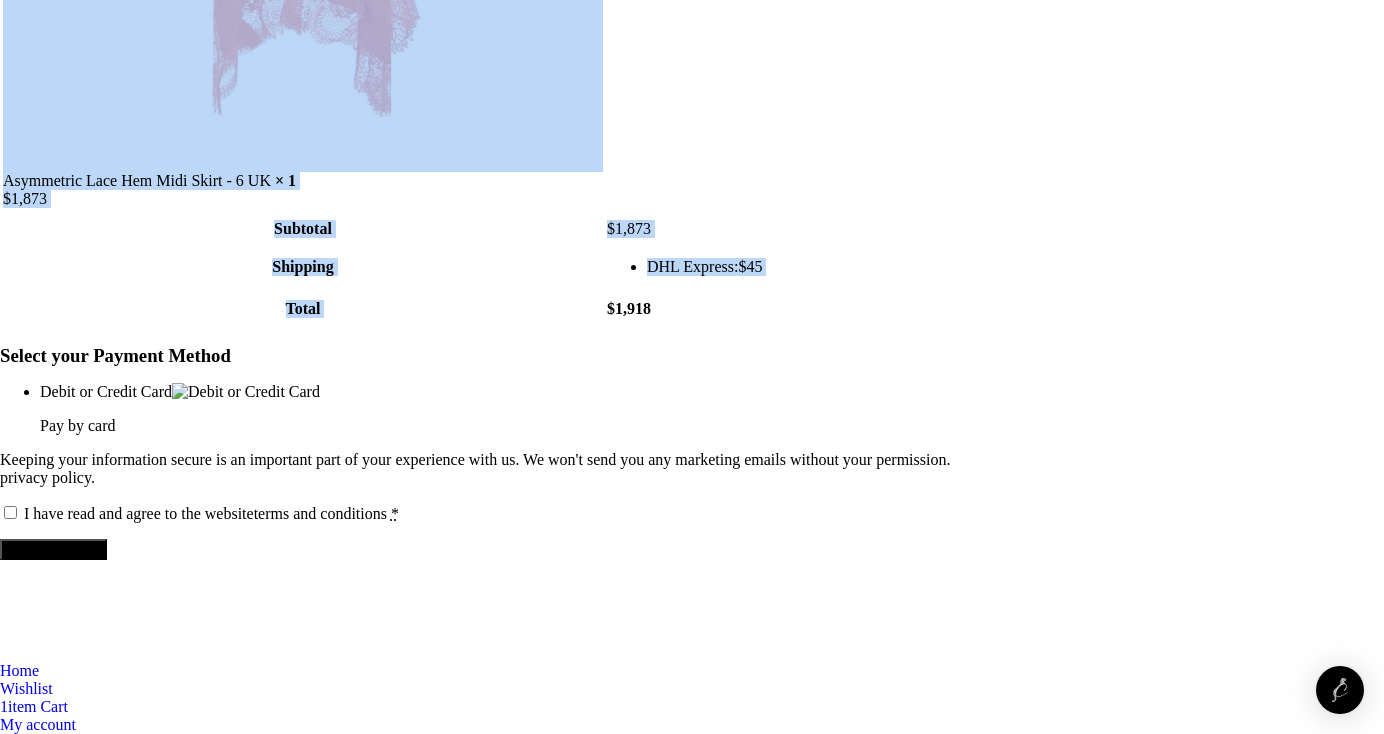 scroll, scrollTop: 759, scrollLeft: 0, axis: vertical 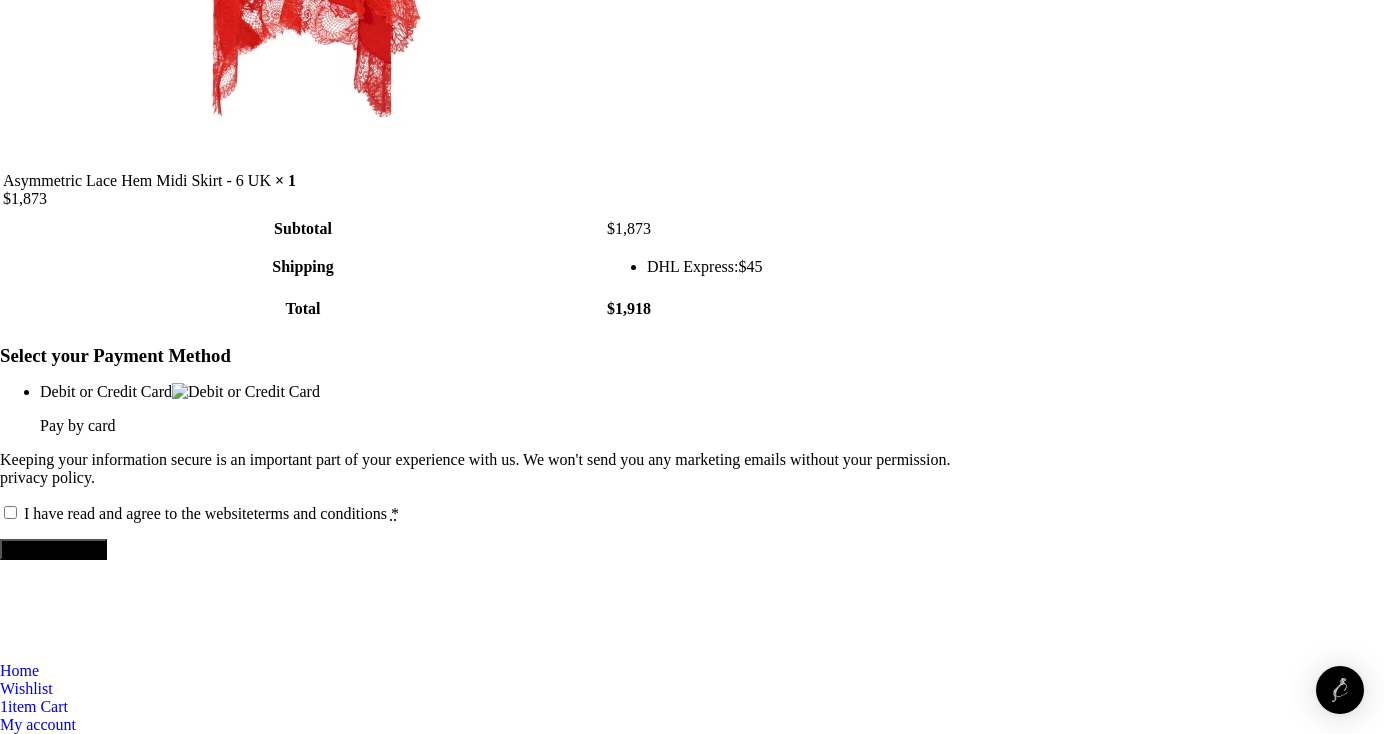 click on "Keeping your information secure is an important part of your experience with us. We won't send you any marketing emails without your permission.
privacy policy .
[vc_row full_width=”stretch_row” content_placement=”middle” css=”.vc_custom_1629205475398{margin-top: -5vh !important;padding-top: 4vh !important;padding-bottom: 2vh !important;background-image: url(https://coveti.com/wp-content/uploads/2021/08/lapoint.jpg?id=204647) !important;background-position: 0 0 !important;background-repeat: repeat !important;}” mobile_bg_img_hidden=”no” tablet_bg_img_hidden=”no” woodmart_parallax=”0″ woodmart_gradient_switch=”no” row_reverse_mobile=”0″ row_reverse_tablet=”0″ woodmart_disable_overflow=”0″][vc_column woodmart_color_scheme=”light” css=”.vc_custom_1509705894158{padding-top: 4vh !important;padding-bottom: 4vh !important;}”][vc_empty_space height=”4vh” woodmart_hide_large=”1″ woodmart_hide_medium=”1″]" at bounding box center (692, 505) 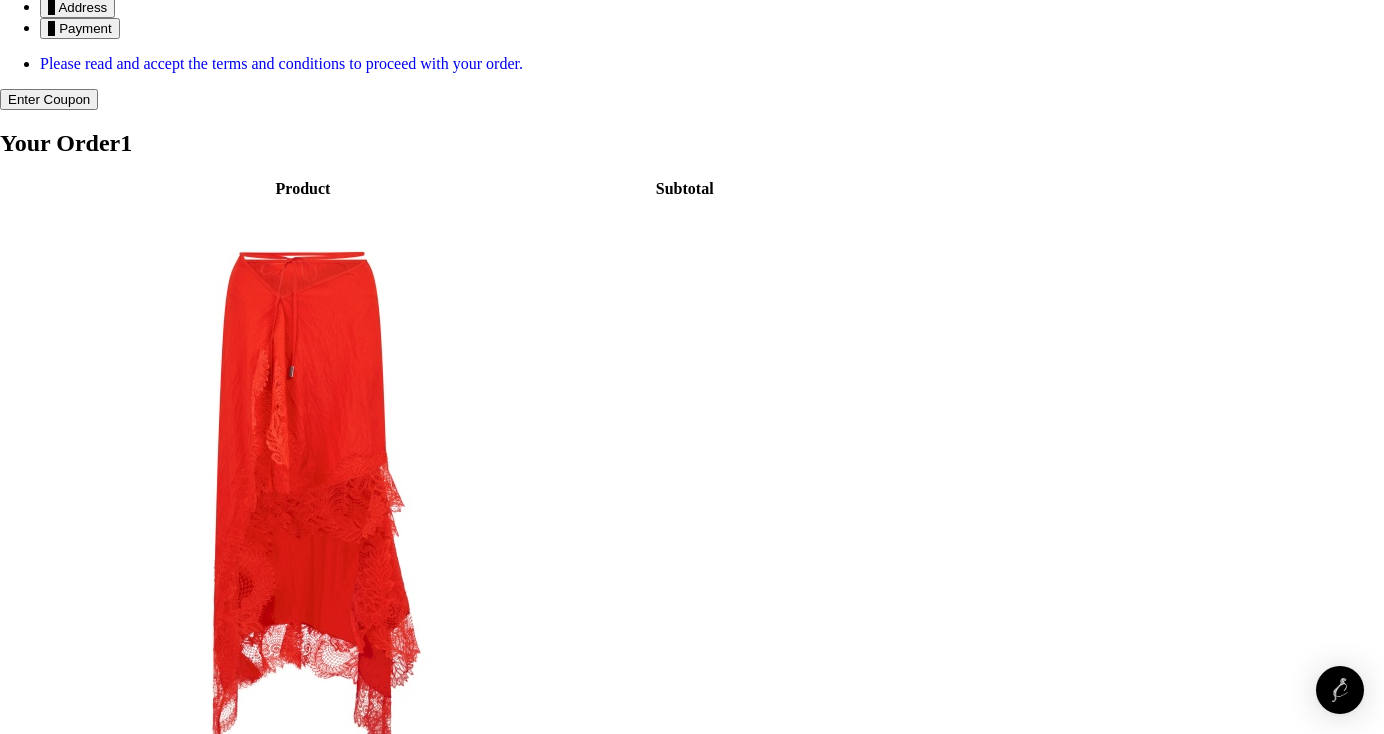 scroll, scrollTop: 79, scrollLeft: 0, axis: vertical 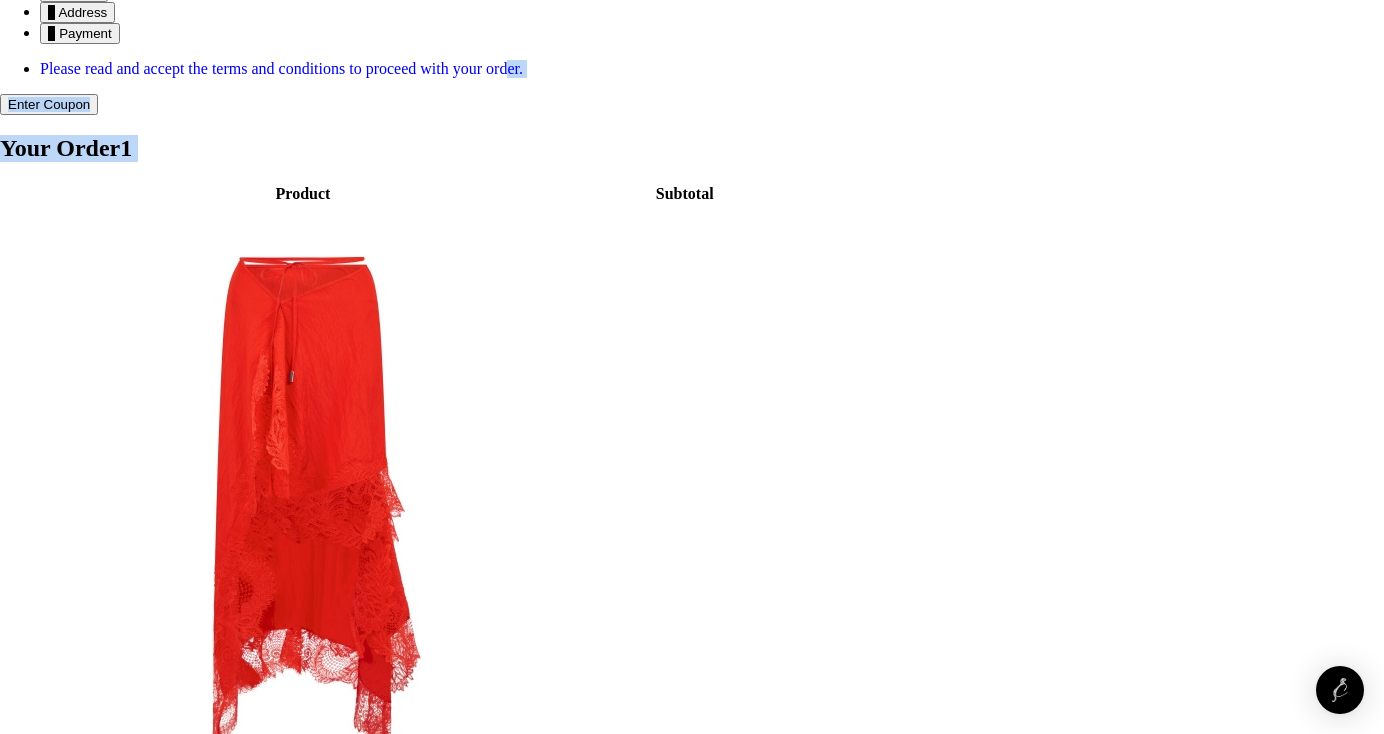 drag, startPoint x: 1381, startPoint y: 147, endPoint x: 1381, endPoint y: 351, distance: 204 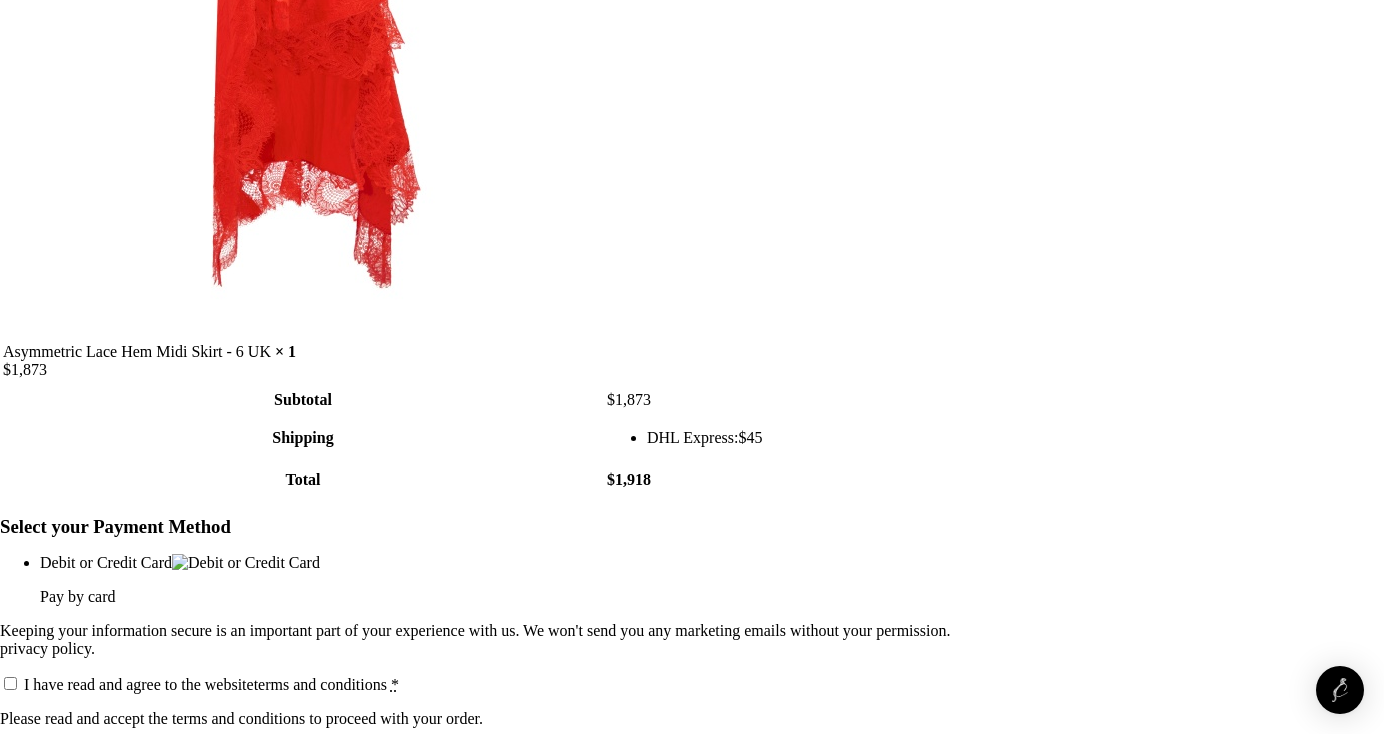 scroll, scrollTop: 670, scrollLeft: 15, axis: both 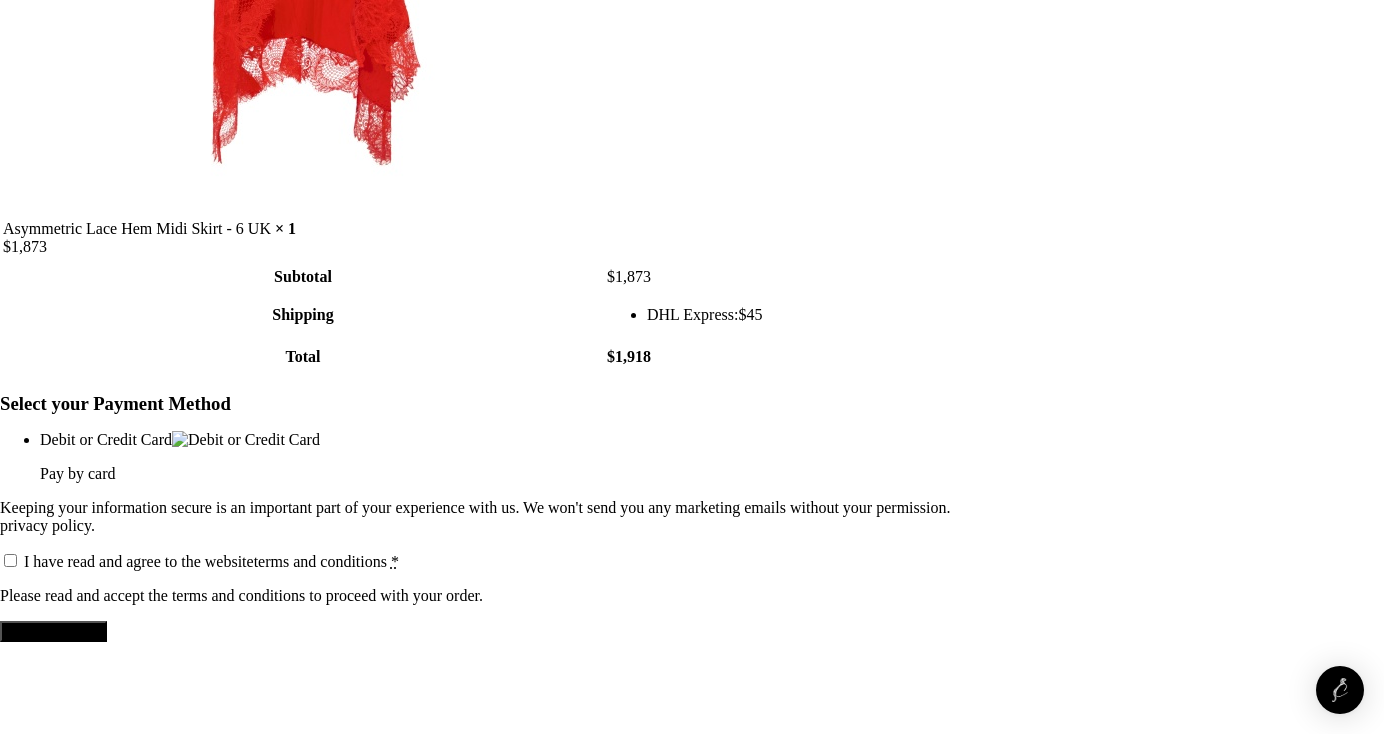 click on "I have read and agree to the website  terms and conditions   *" at bounding box center (10, 560) 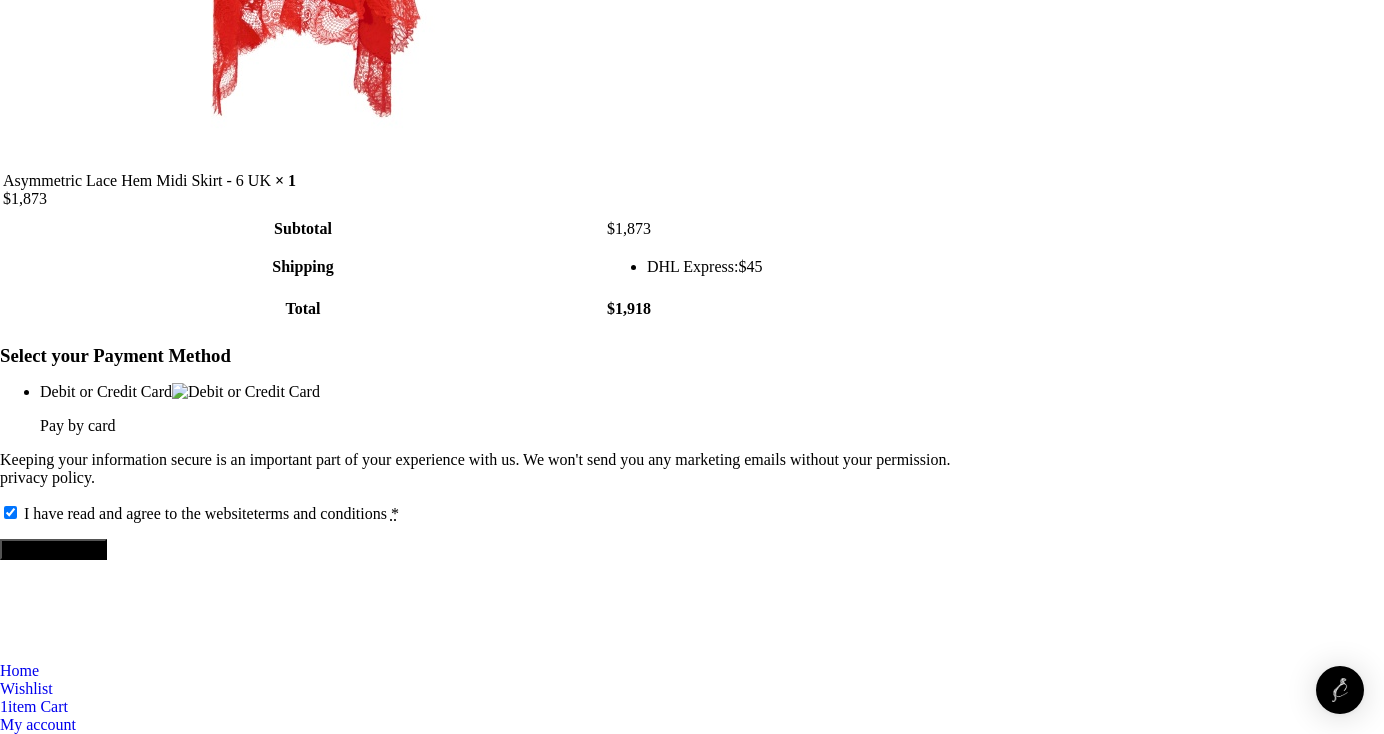scroll, scrollTop: 873, scrollLeft: 15, axis: both 